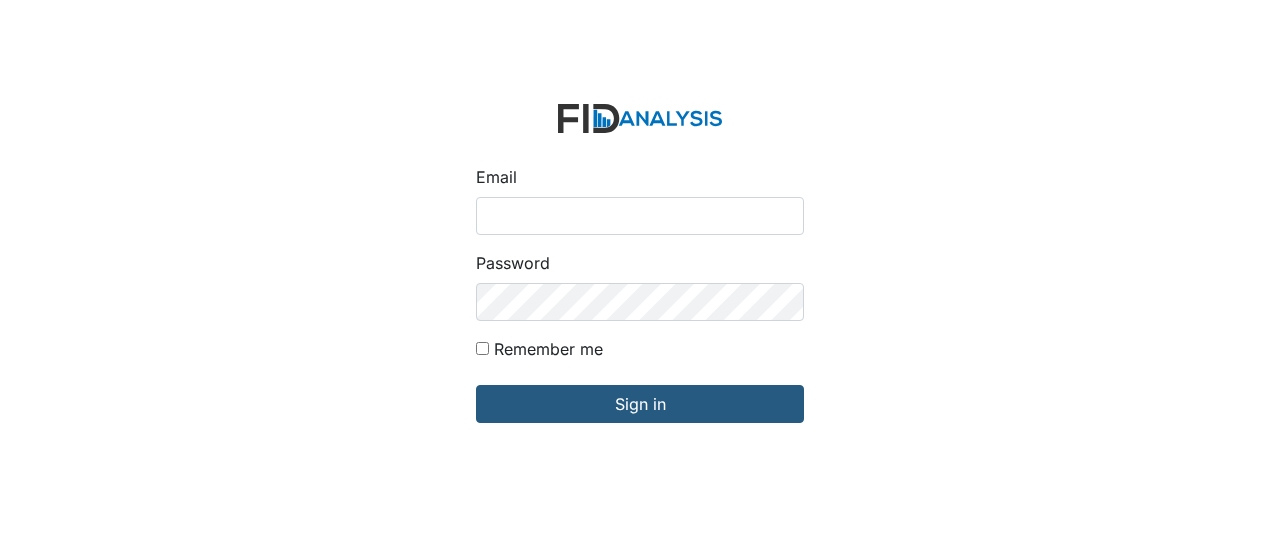 scroll, scrollTop: 0, scrollLeft: 0, axis: both 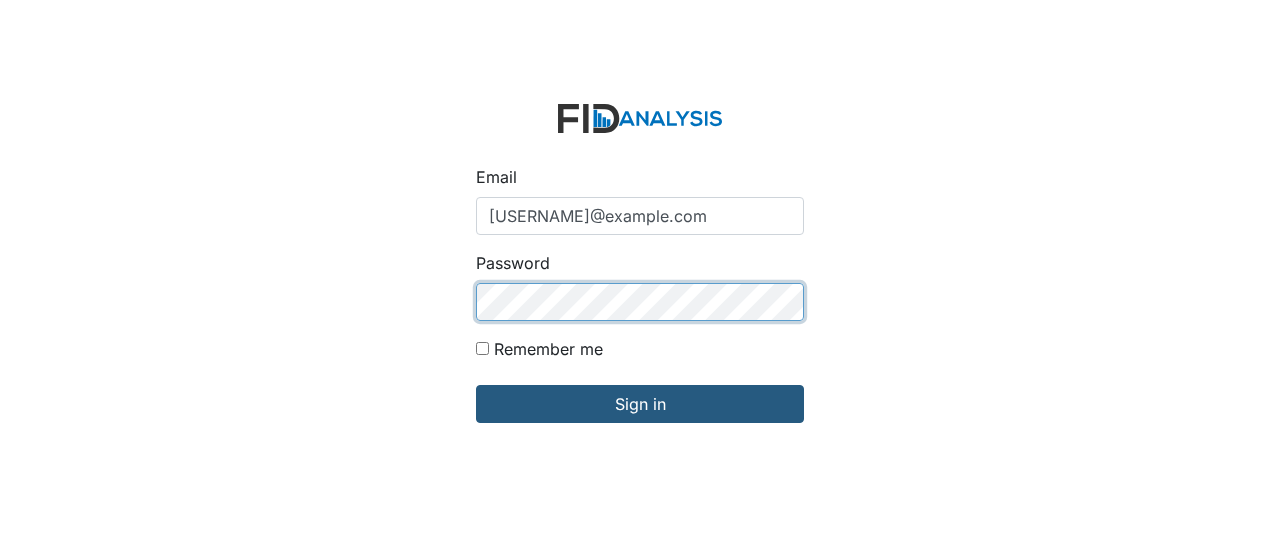 click on "Sign in" at bounding box center (640, 404) 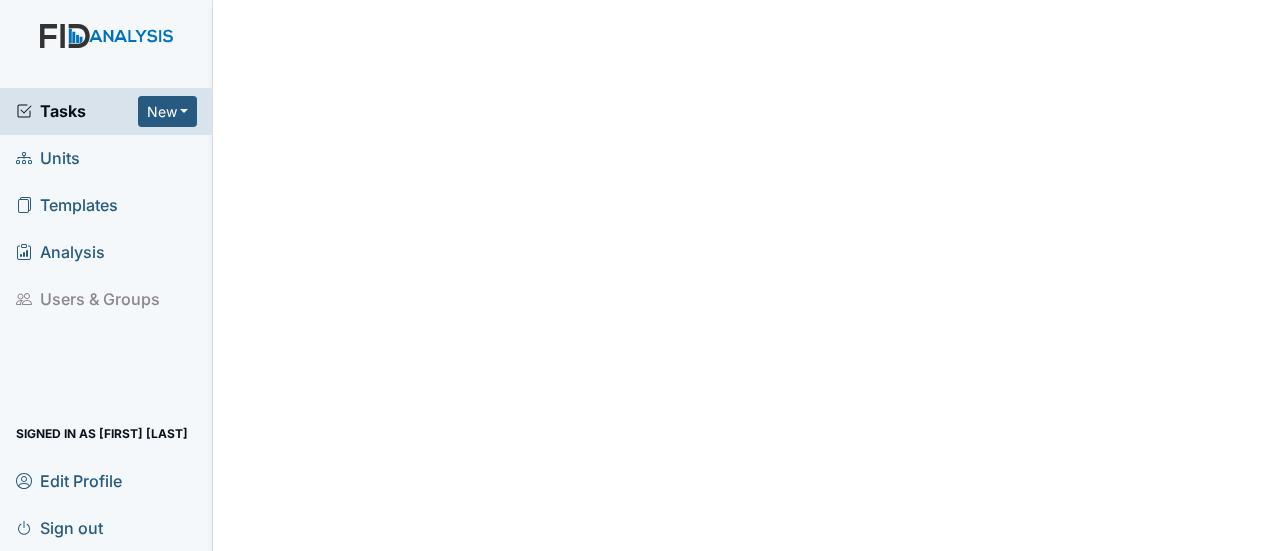 scroll, scrollTop: 0, scrollLeft: 0, axis: both 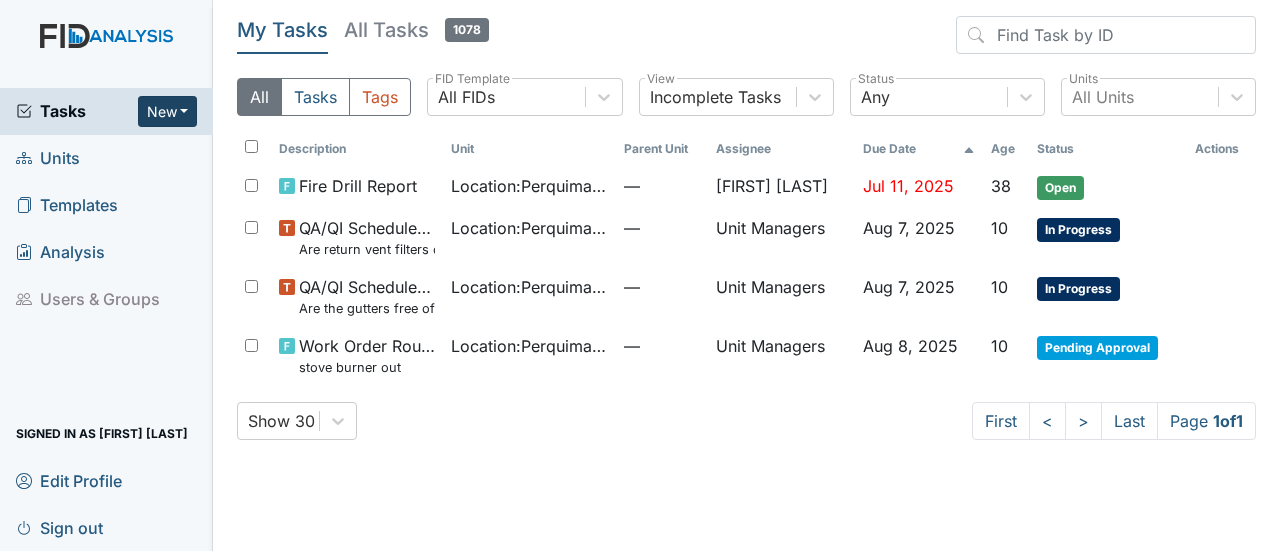 click on "New" at bounding box center (168, 111) 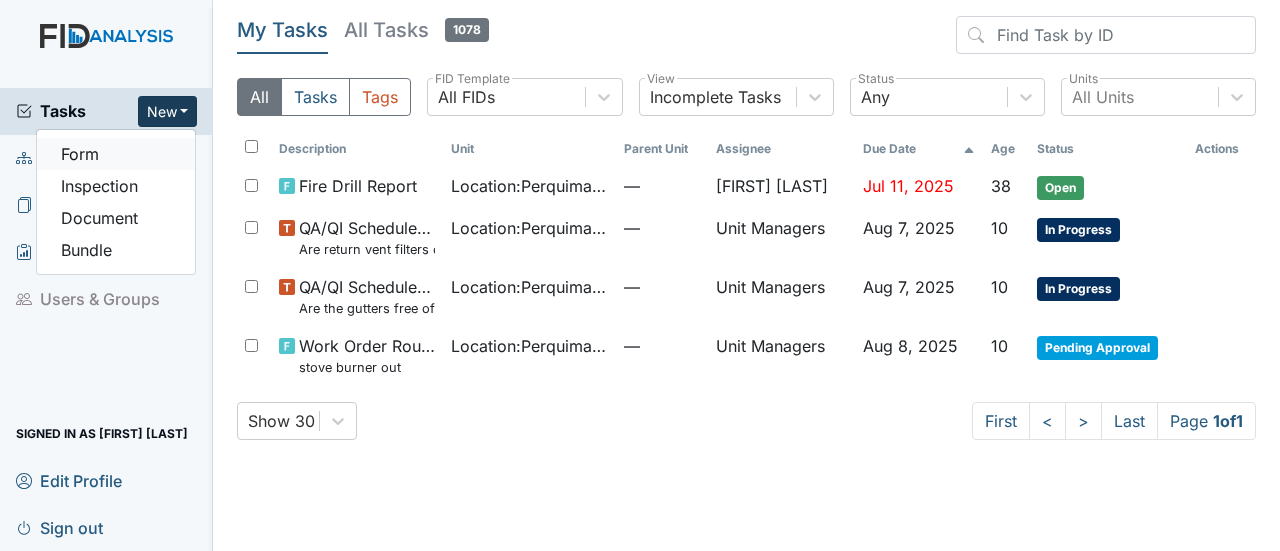 click on "Form" at bounding box center (116, 154) 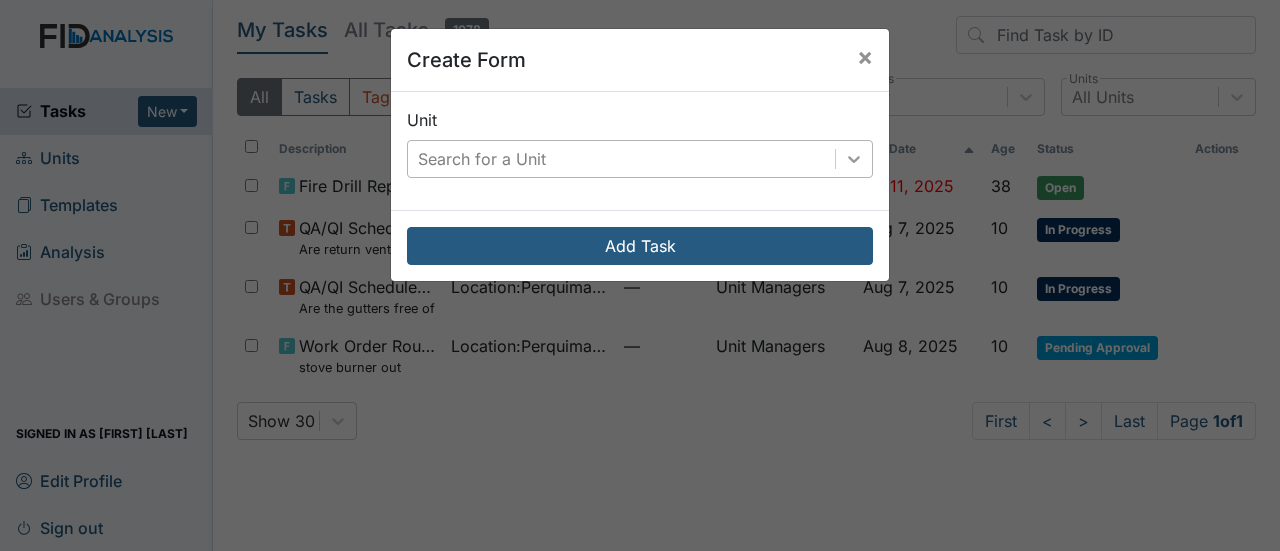 click 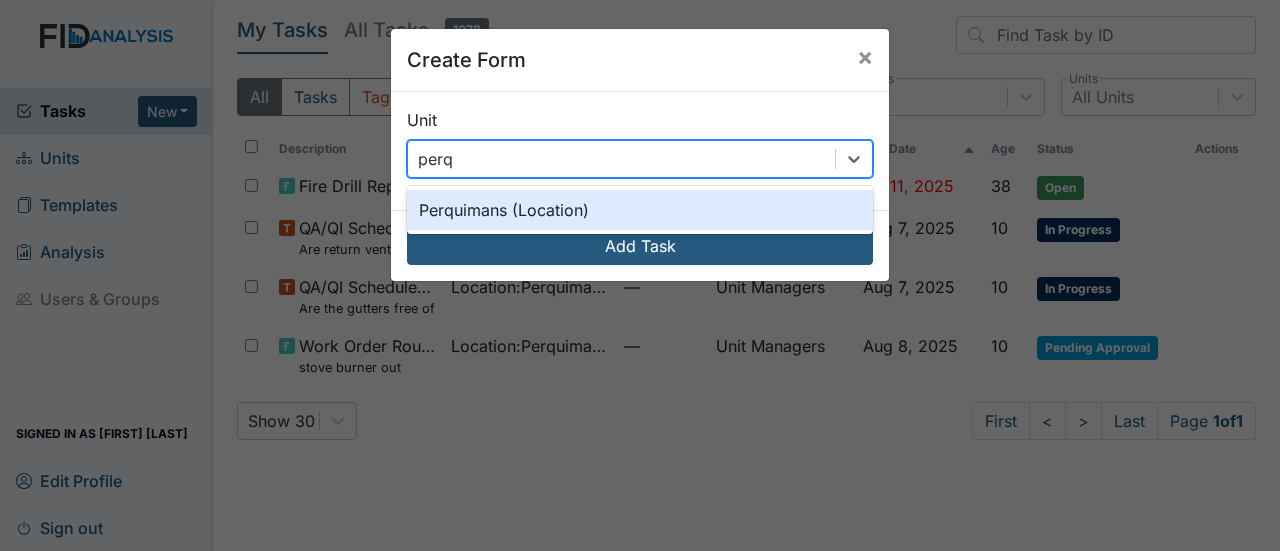 type on "perqu" 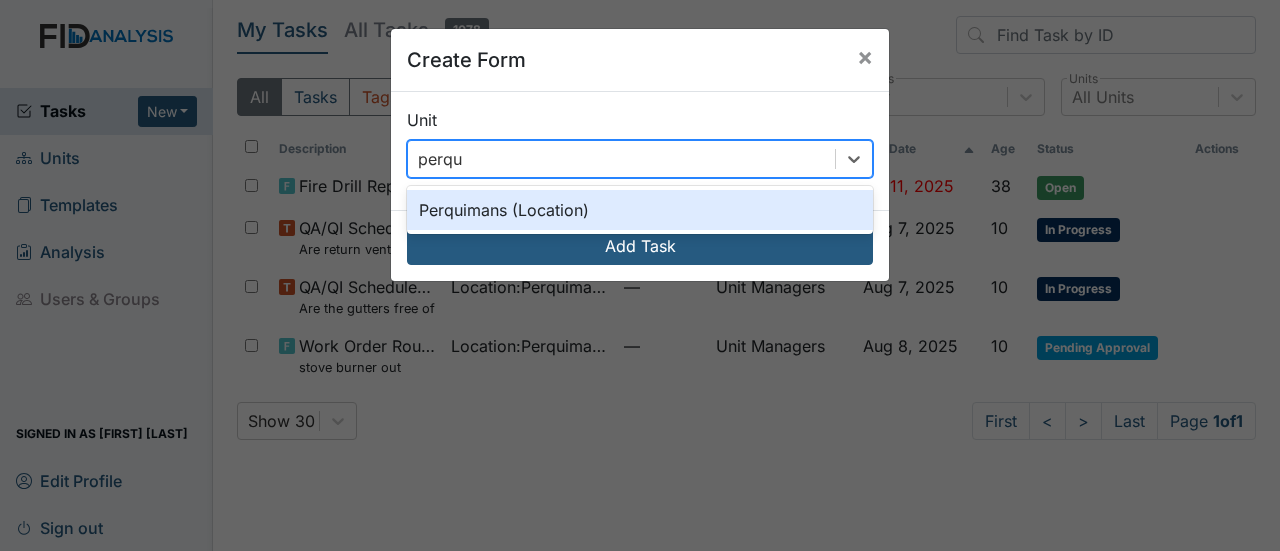 click on "Perquimans (Location)" at bounding box center [640, 210] 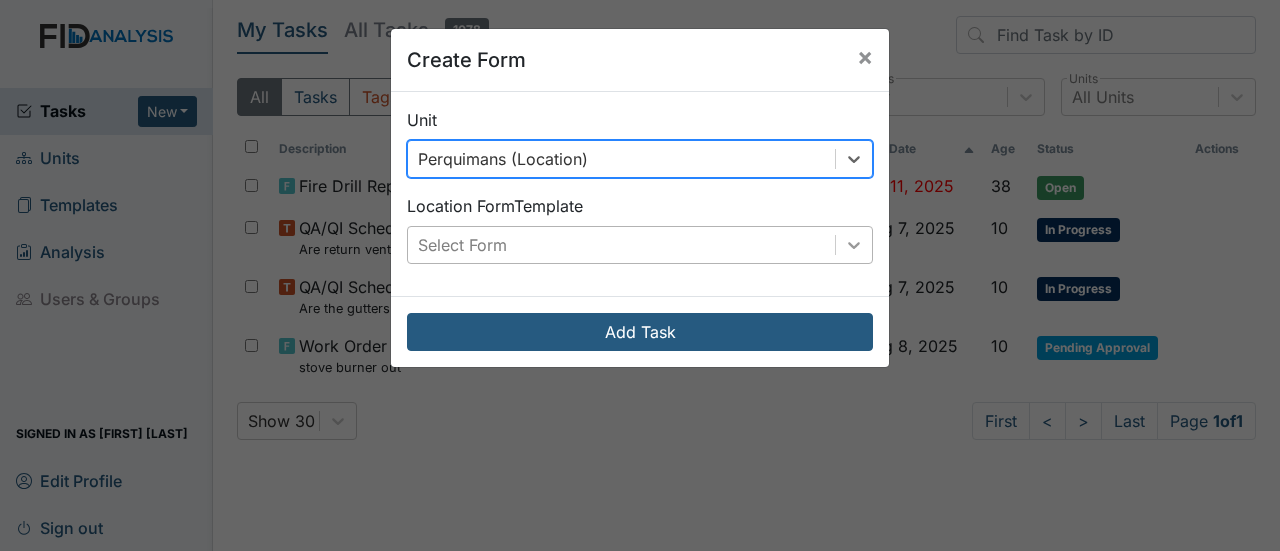 click 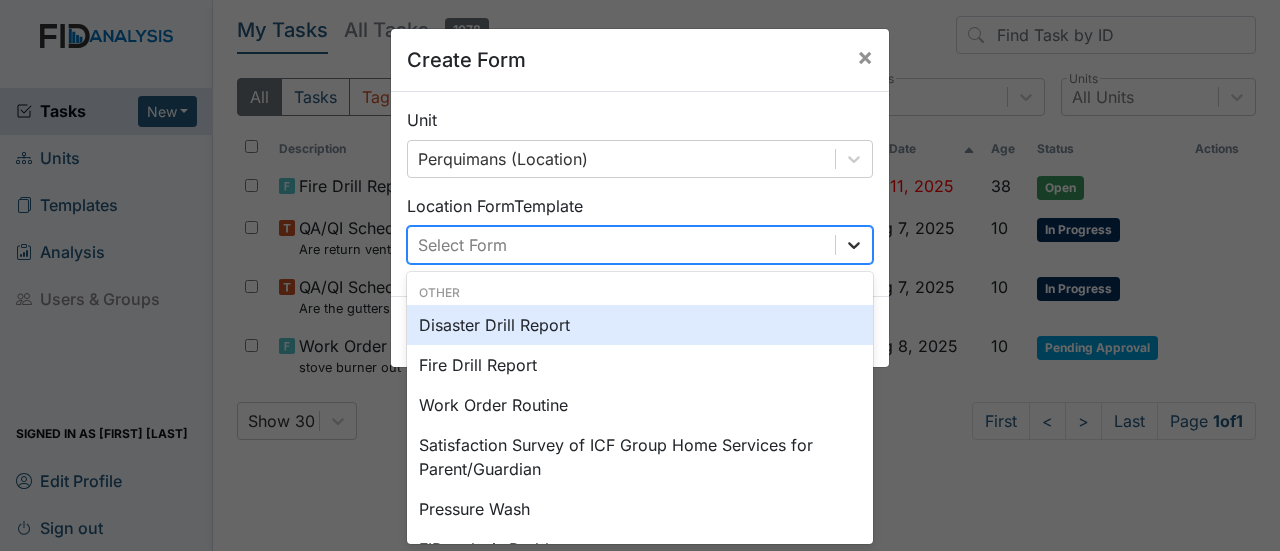 scroll, scrollTop: 0, scrollLeft: 0, axis: both 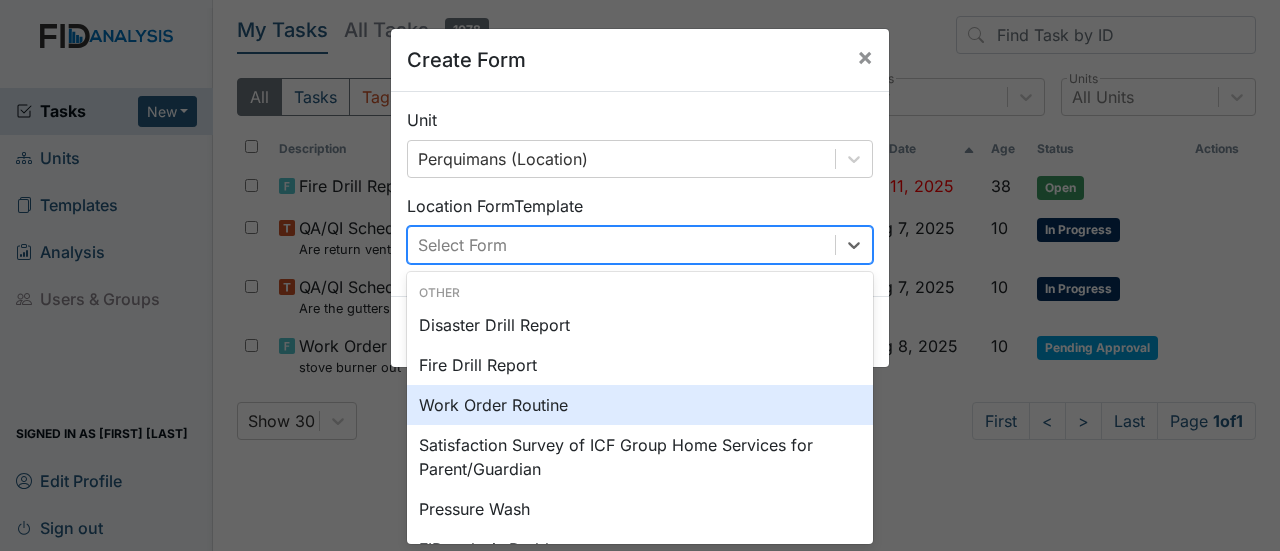 click on "Work Order Routine" at bounding box center [640, 405] 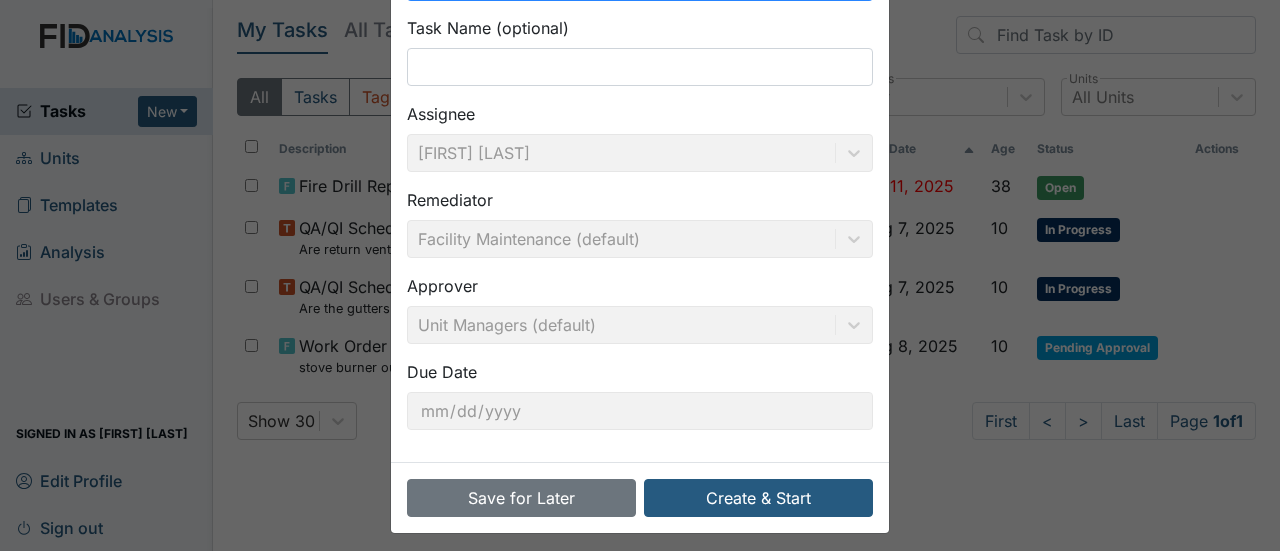 scroll, scrollTop: 272, scrollLeft: 0, axis: vertical 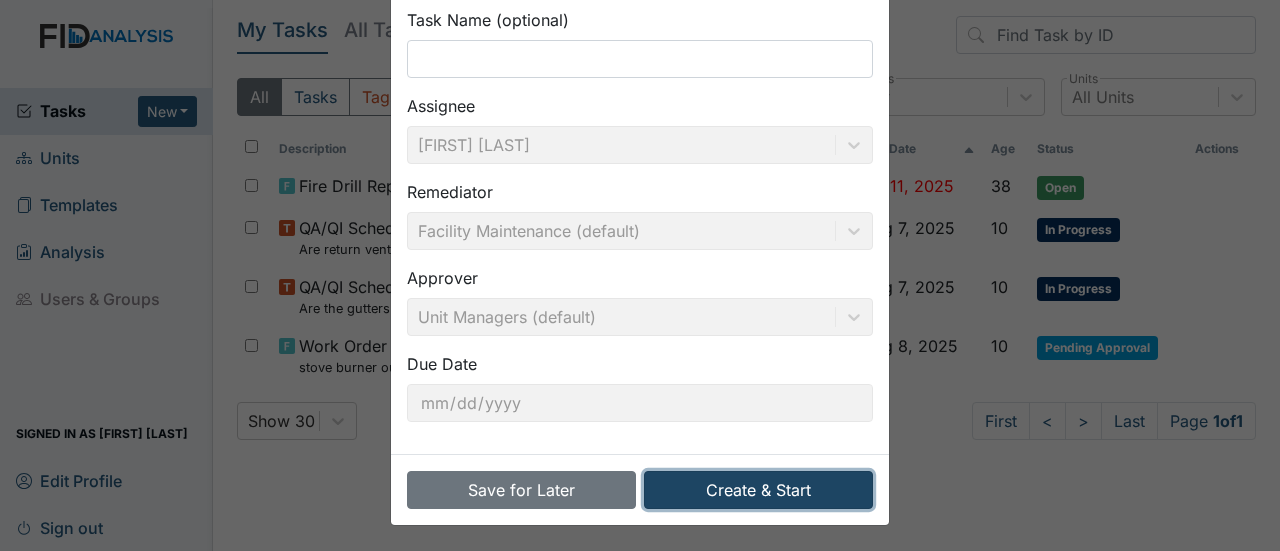 click on "Create & Start" at bounding box center (758, 490) 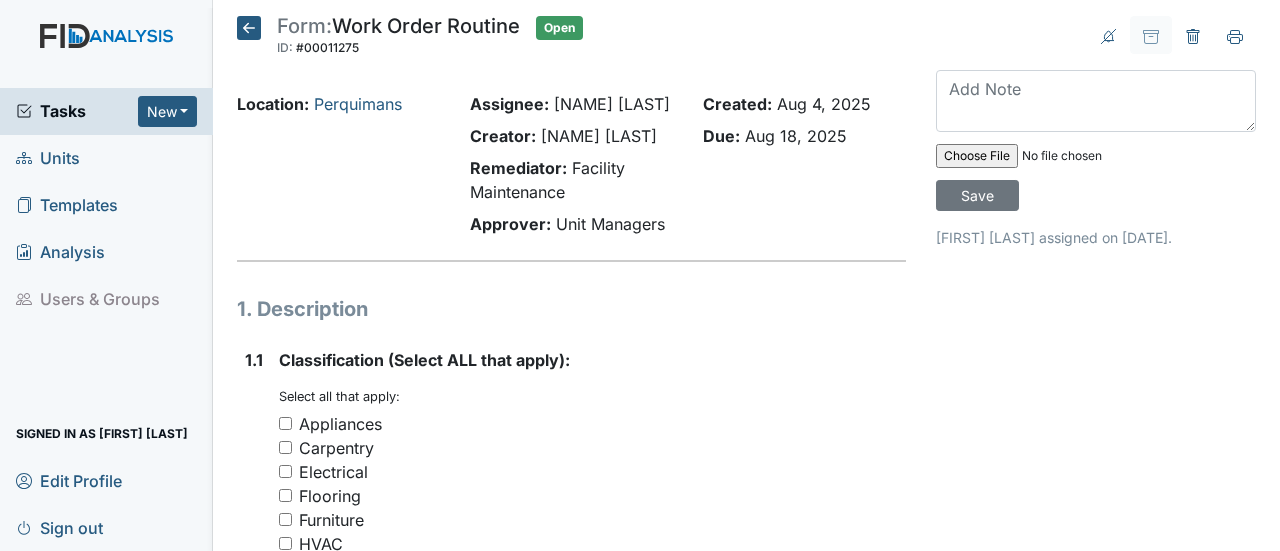 scroll, scrollTop: 0, scrollLeft: 0, axis: both 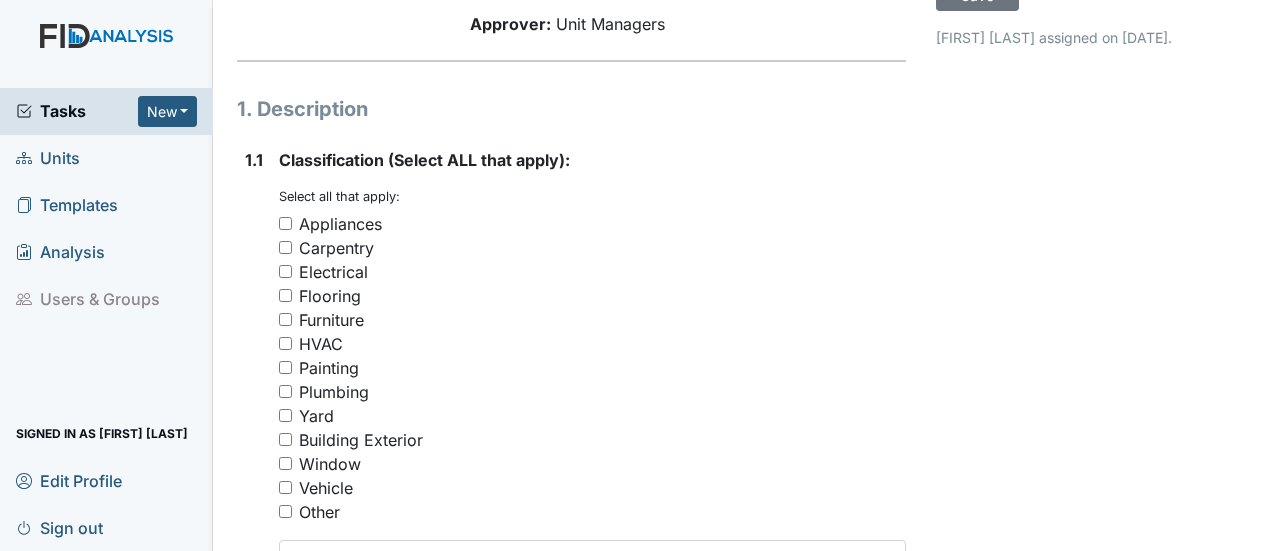 click on "Appliances" at bounding box center (592, 224) 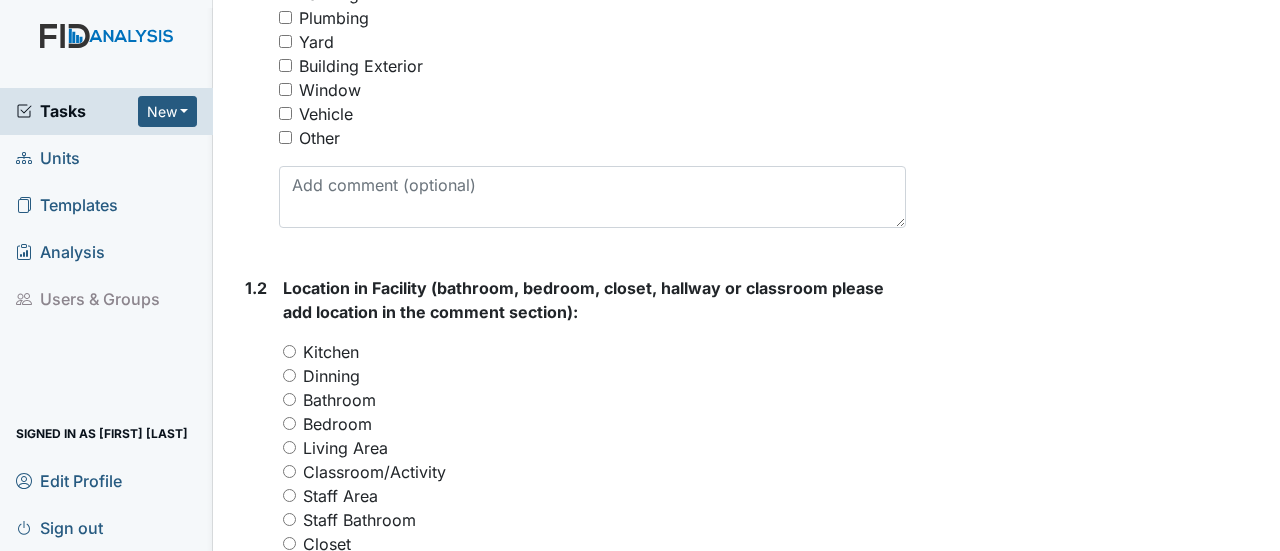 scroll, scrollTop: 700, scrollLeft: 0, axis: vertical 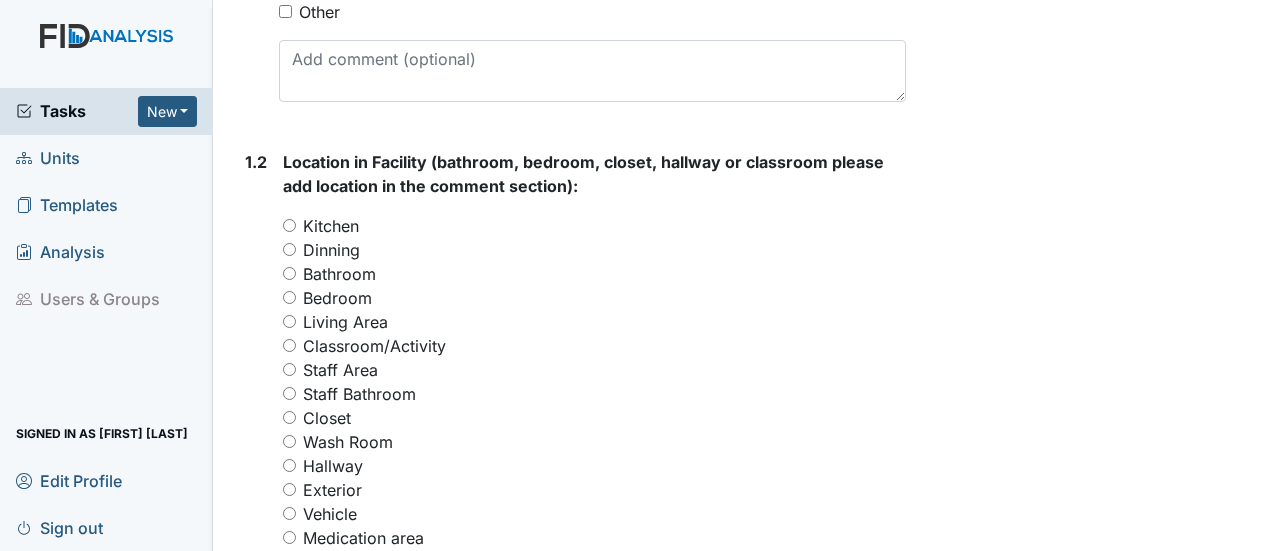 click on "Classroom/Activity" at bounding box center (289, 345) 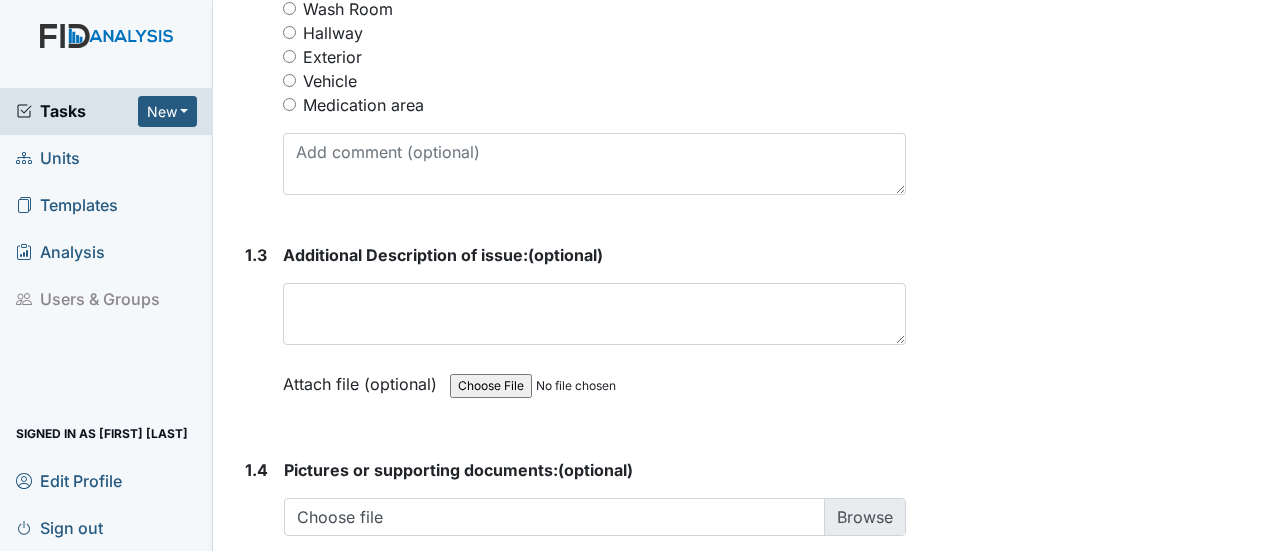scroll, scrollTop: 1100, scrollLeft: 0, axis: vertical 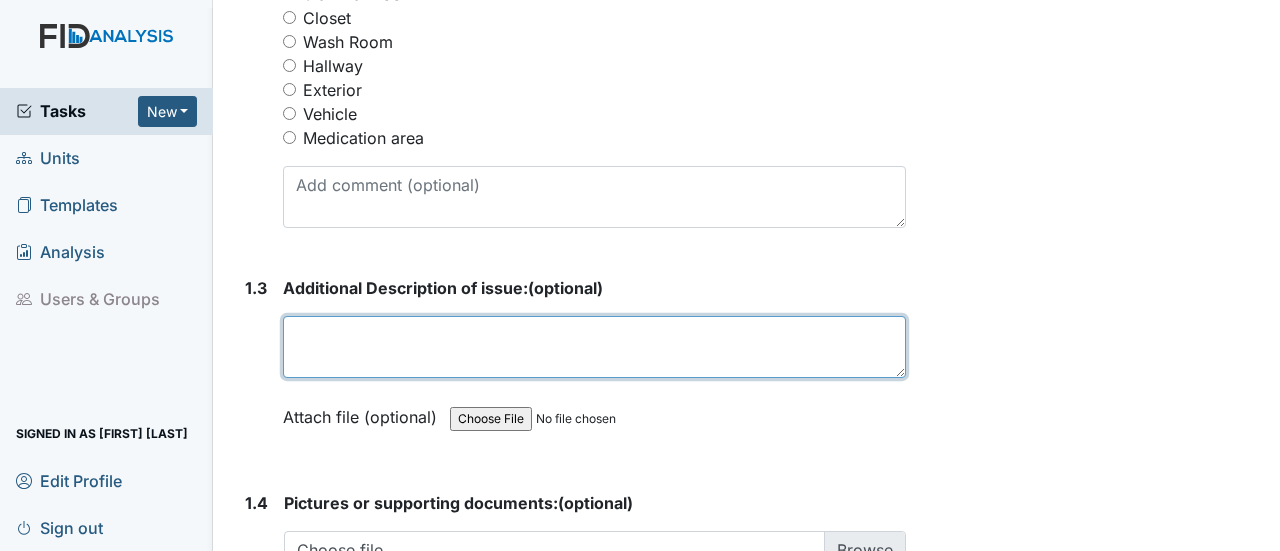 click at bounding box center [594, 347] 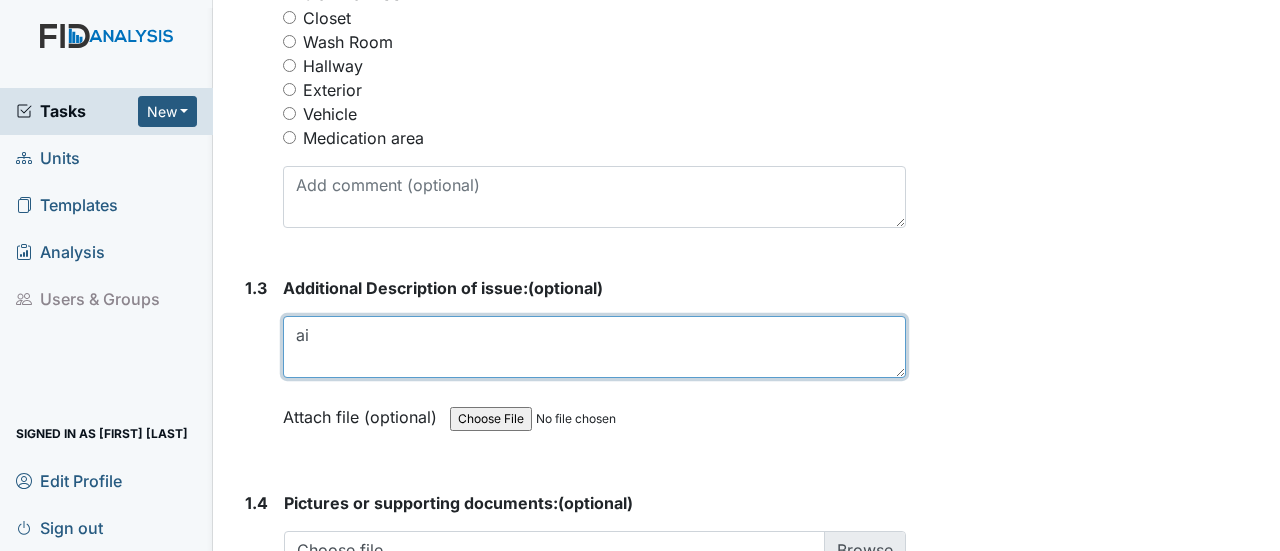 type on "a" 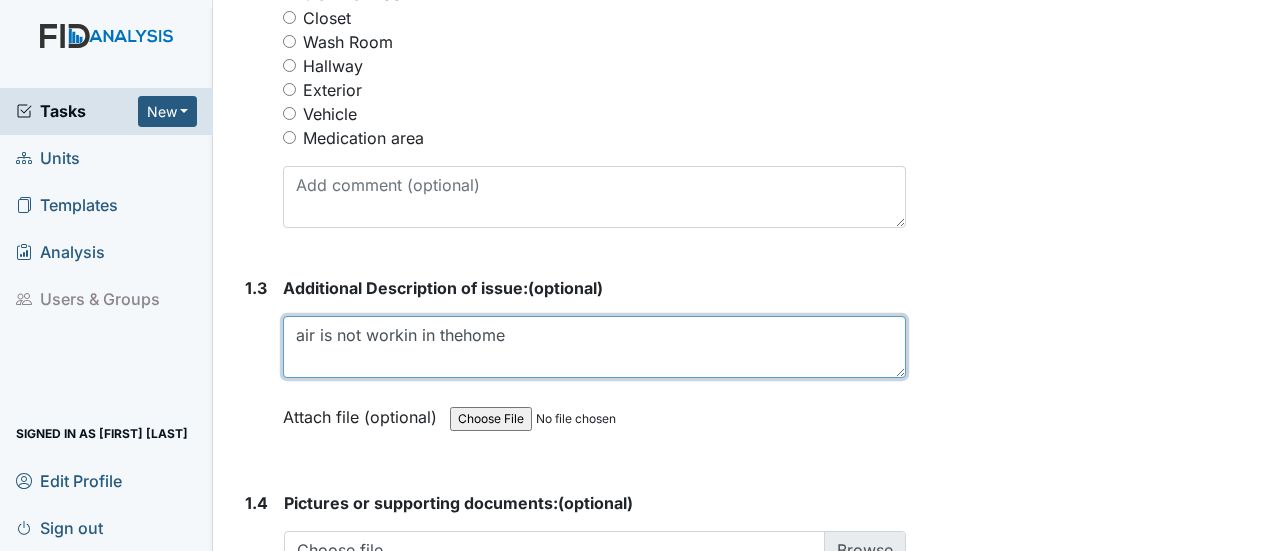 click on "air is not workin in thehome" at bounding box center (594, 347) 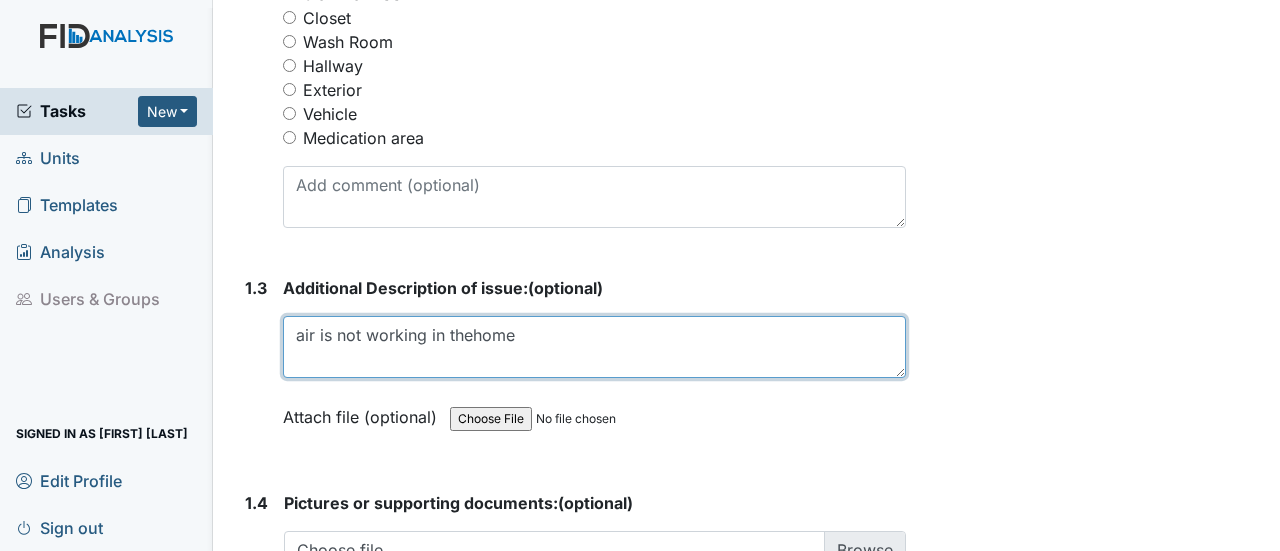 click on "air is not working in thehome" at bounding box center (594, 347) 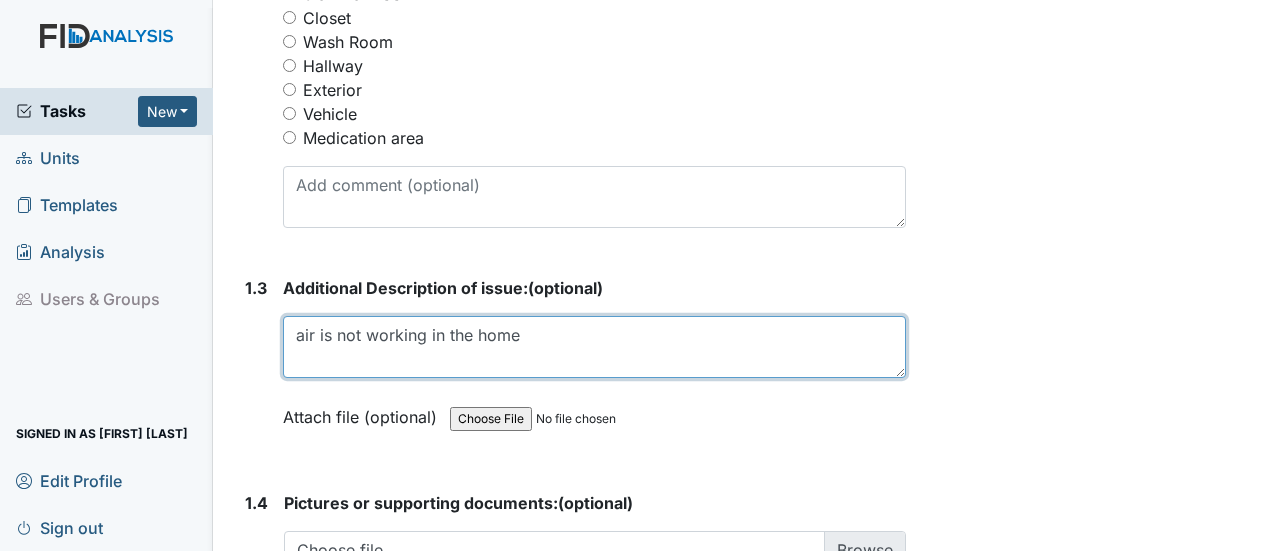 click on "air is not working in the home" at bounding box center (594, 347) 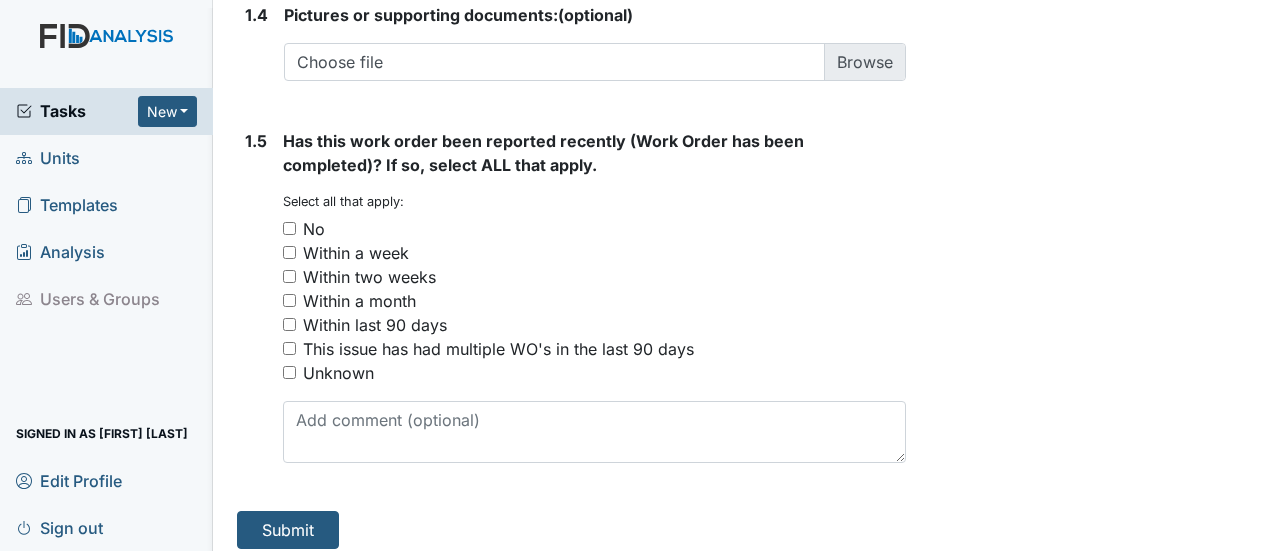 scroll, scrollTop: 1597, scrollLeft: 0, axis: vertical 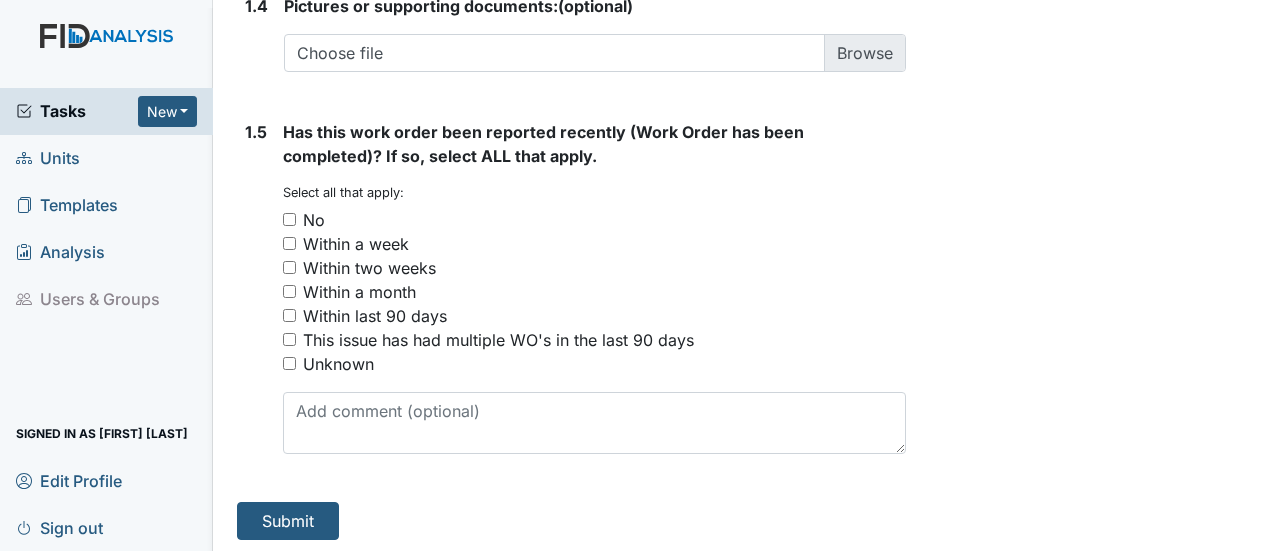 type on "air is not working in the home properly." 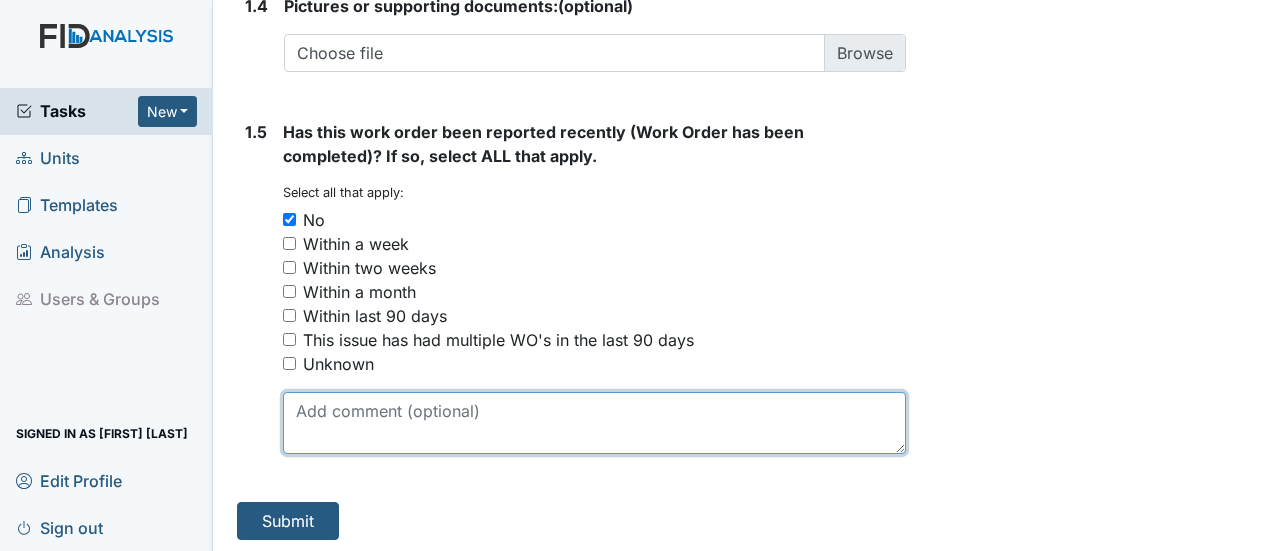click at bounding box center [594, 423] 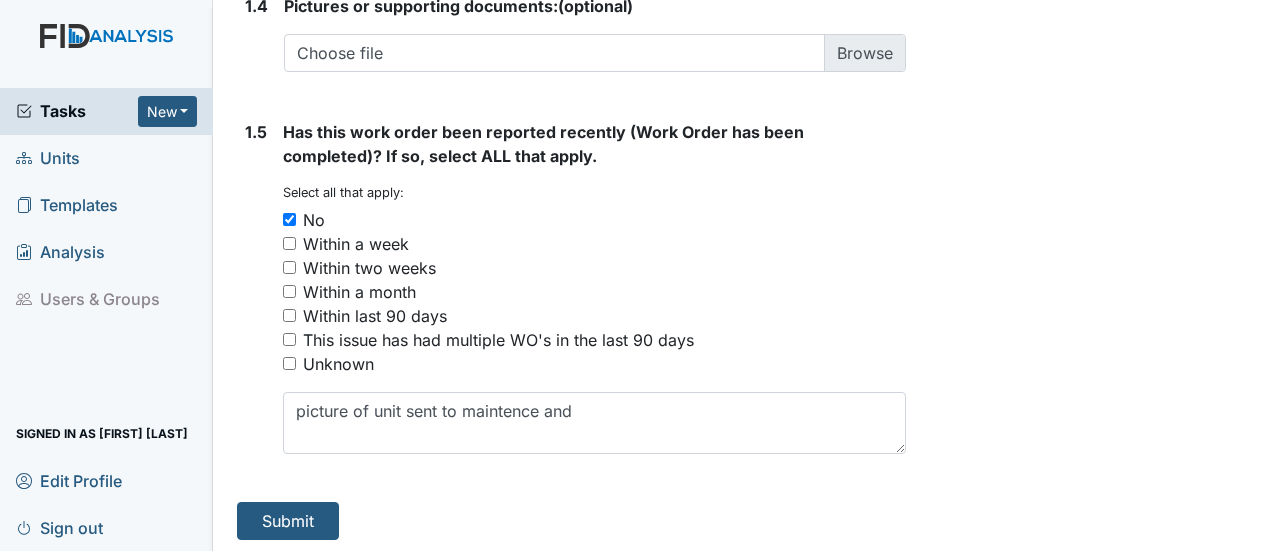 drag, startPoint x: 492, startPoint y: 403, endPoint x: 959, endPoint y: 241, distance: 494.3005 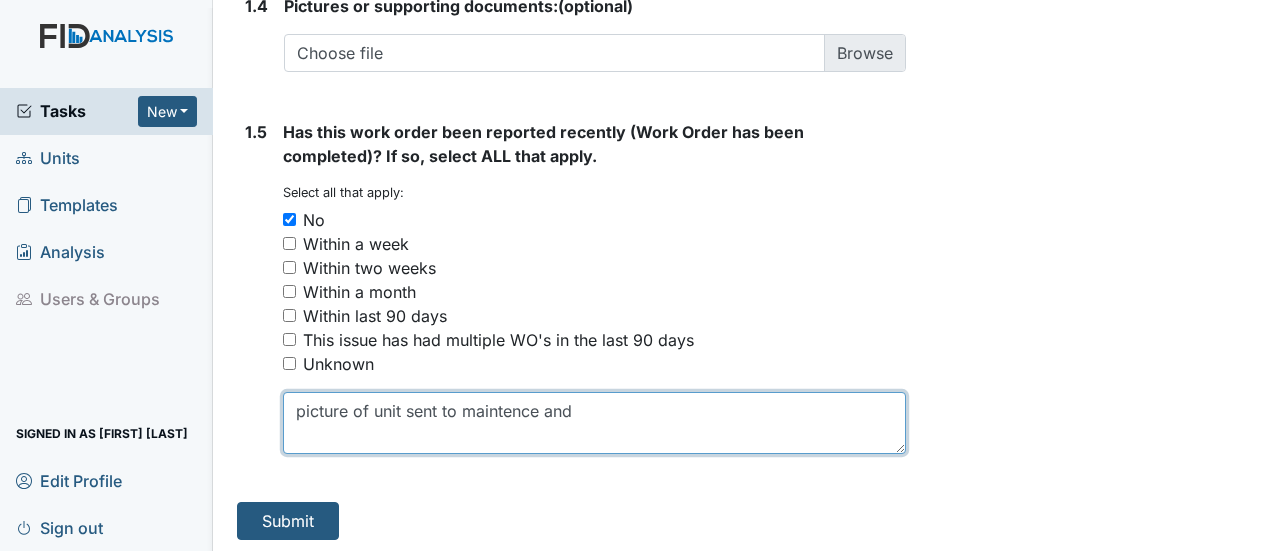 click on "picture of unit sent to maintence and" at bounding box center [594, 423] 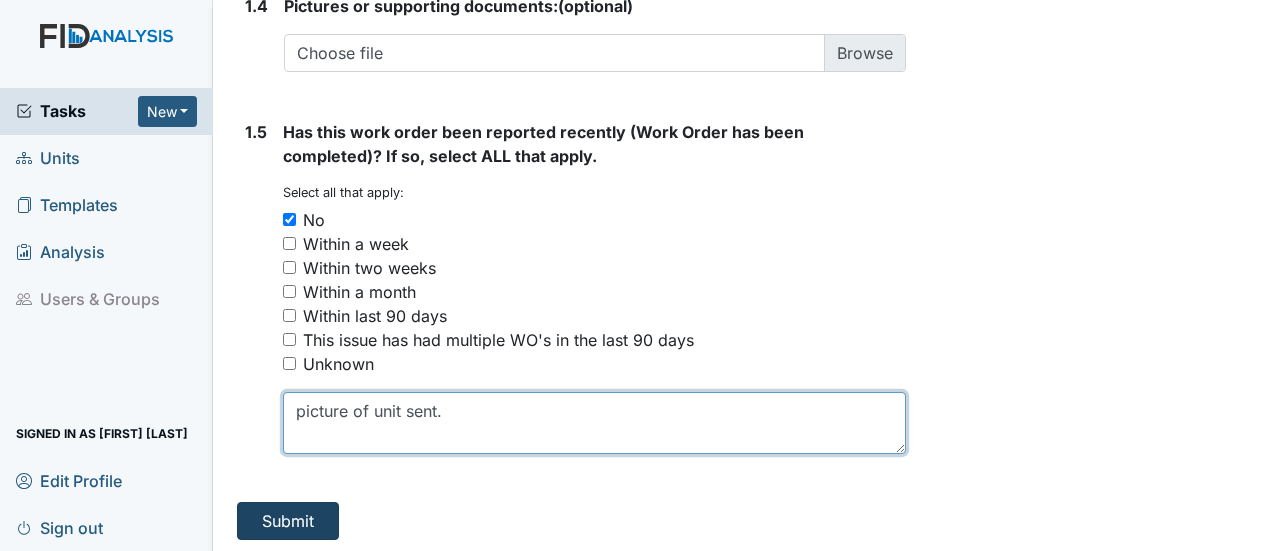 type on "picture of unit sent." 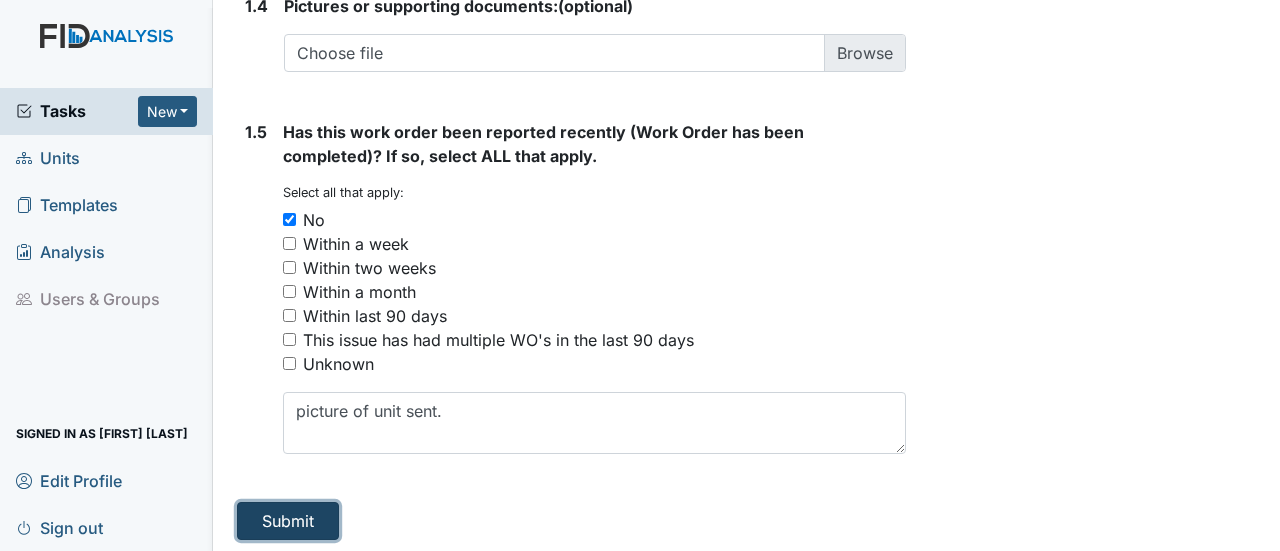 click on "Submit" at bounding box center [288, 521] 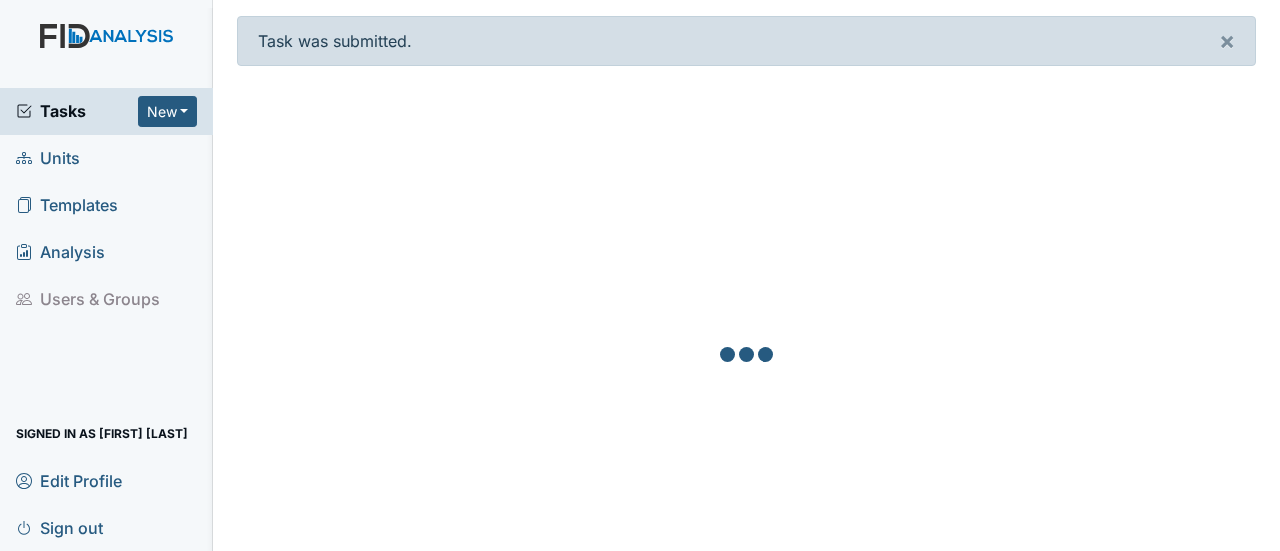 scroll, scrollTop: 0, scrollLeft: 0, axis: both 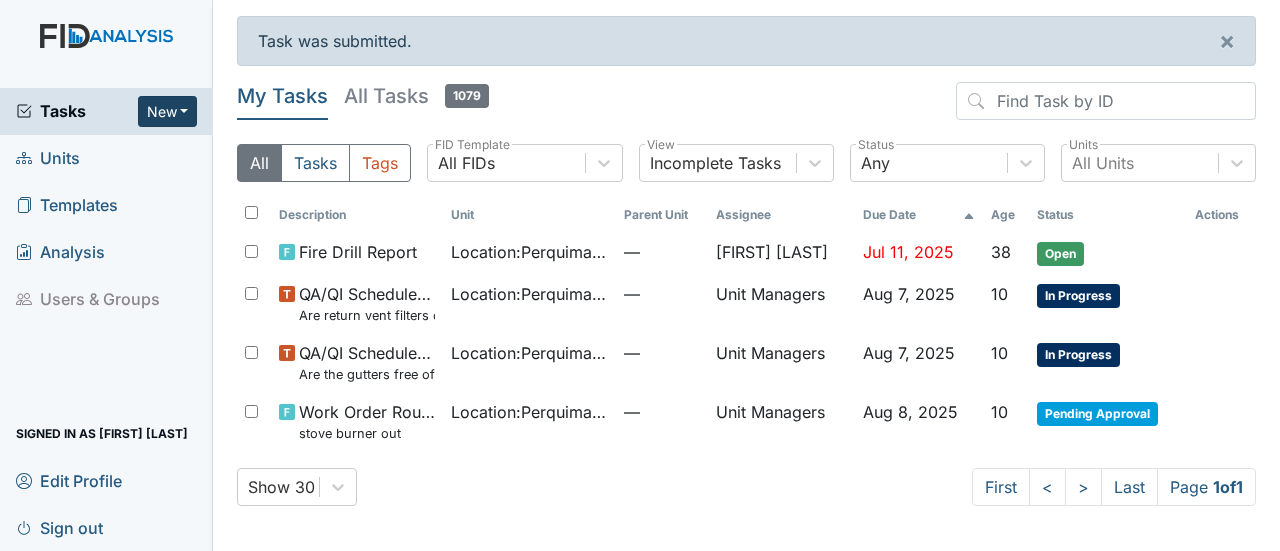 click on "New" at bounding box center [168, 111] 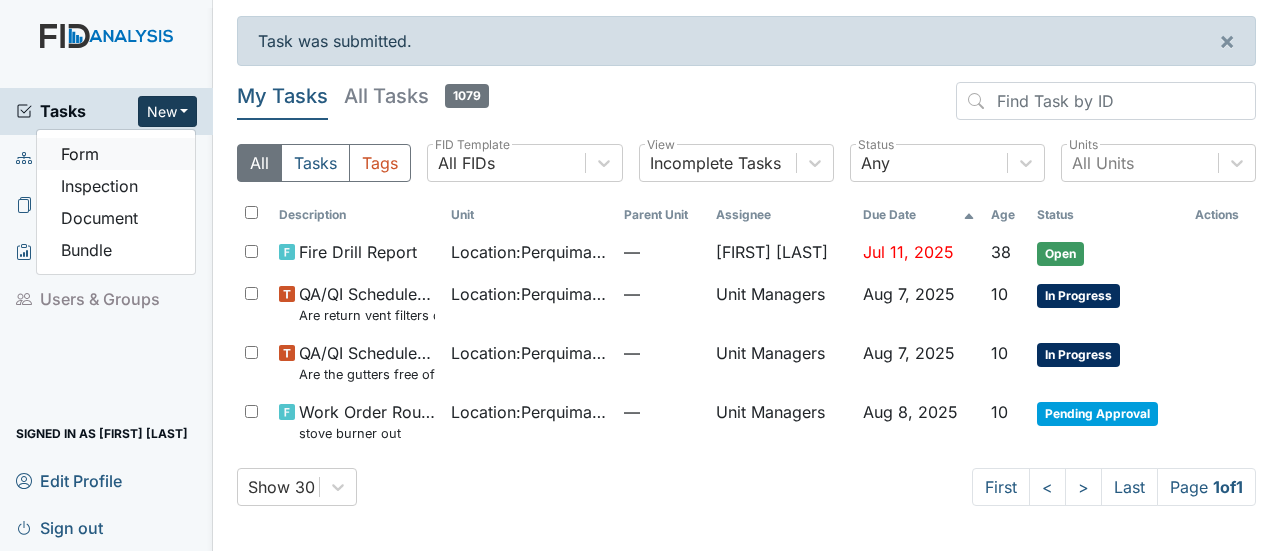 click on "Form" at bounding box center [116, 154] 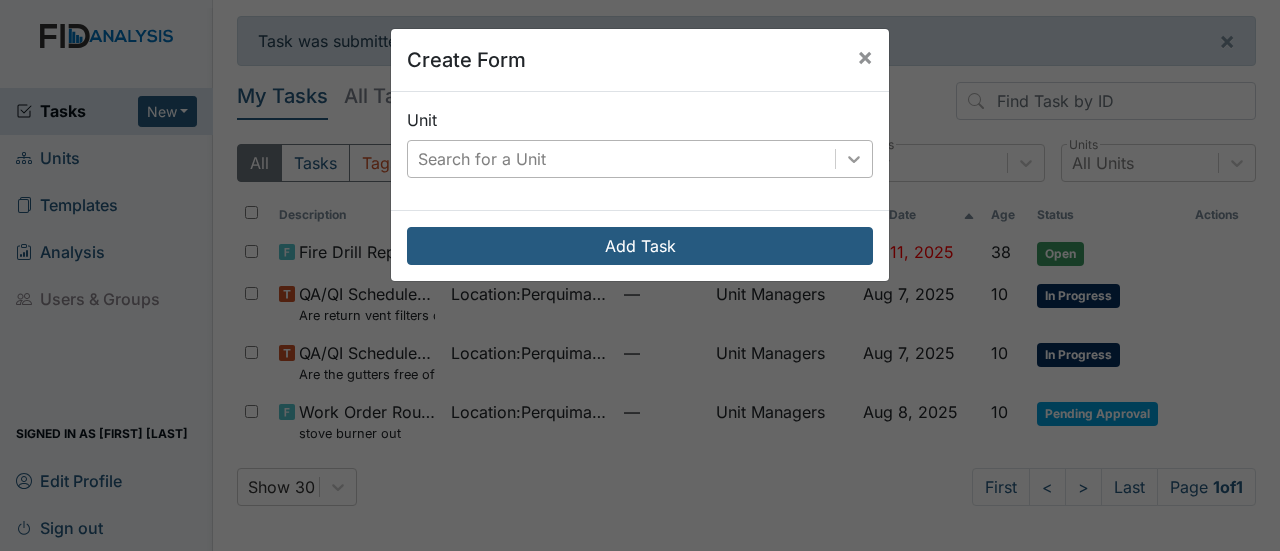 click 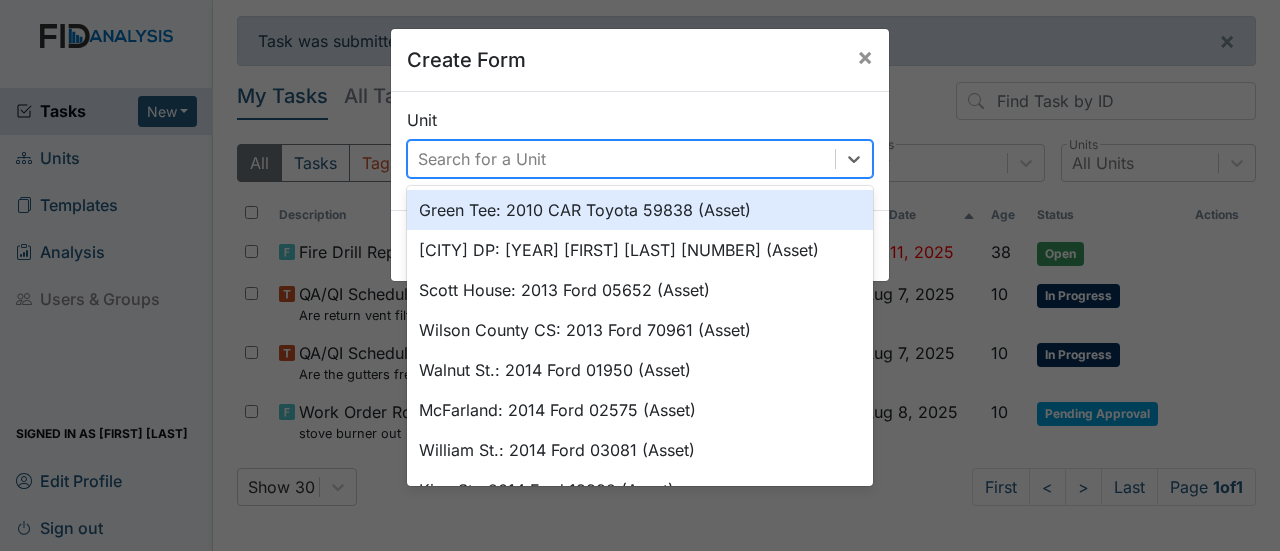 click on "Search for a Unit" at bounding box center [640, 159] 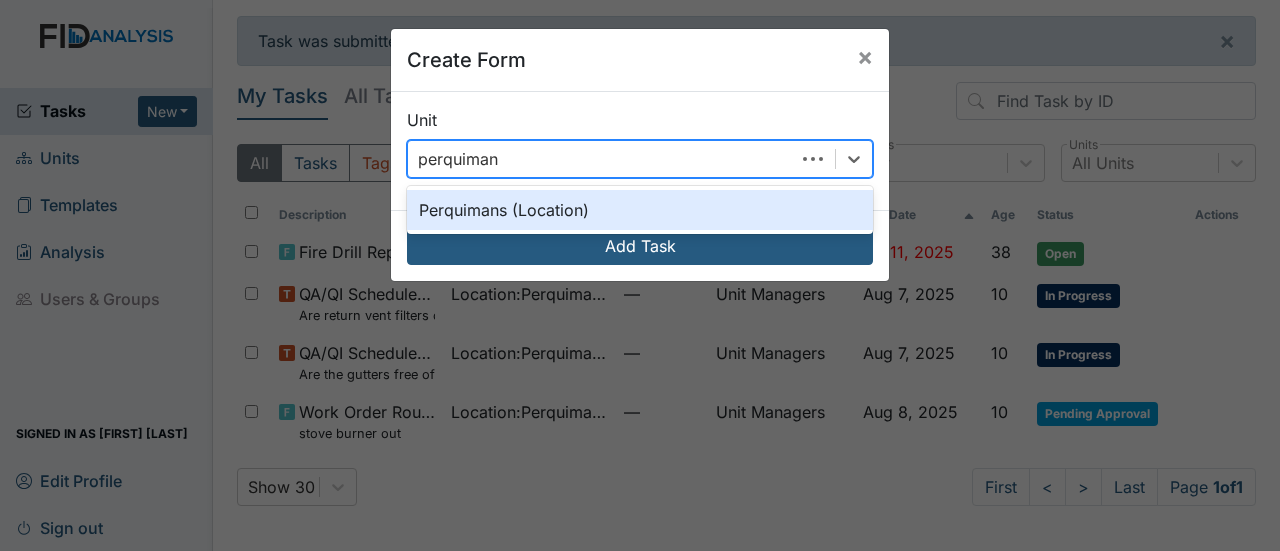 type on "perquimans" 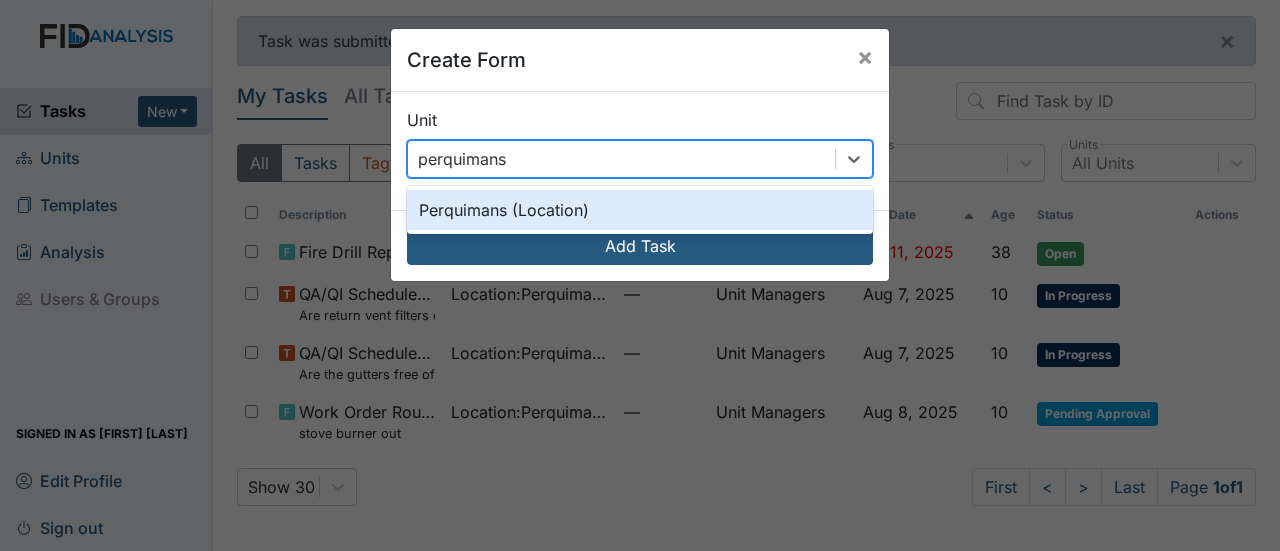 click on "Perquimans (Location)" at bounding box center [640, 210] 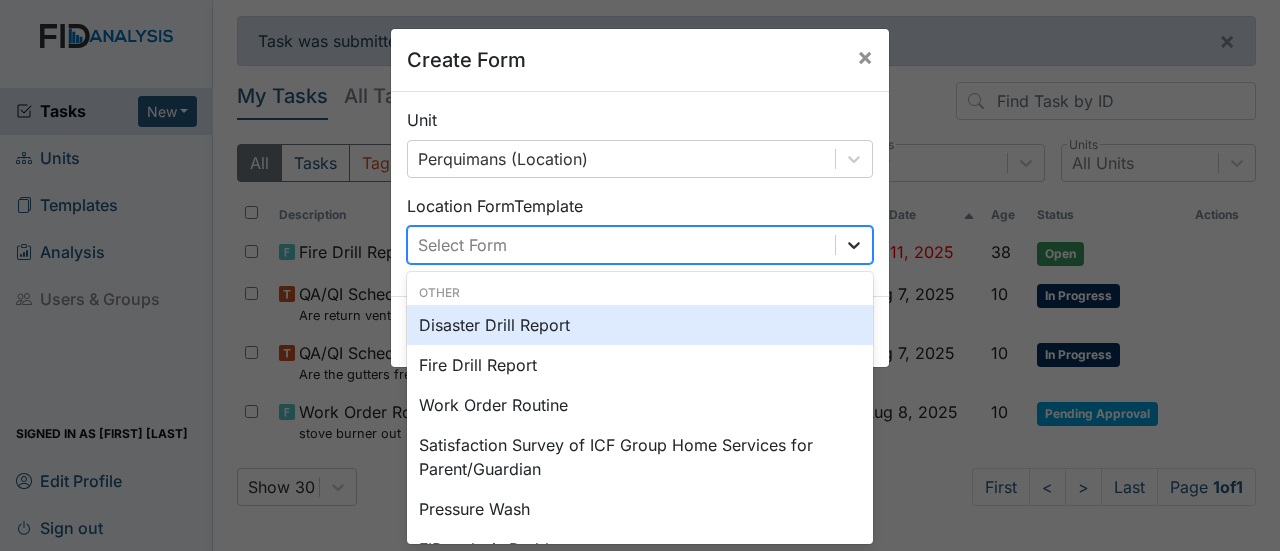 click 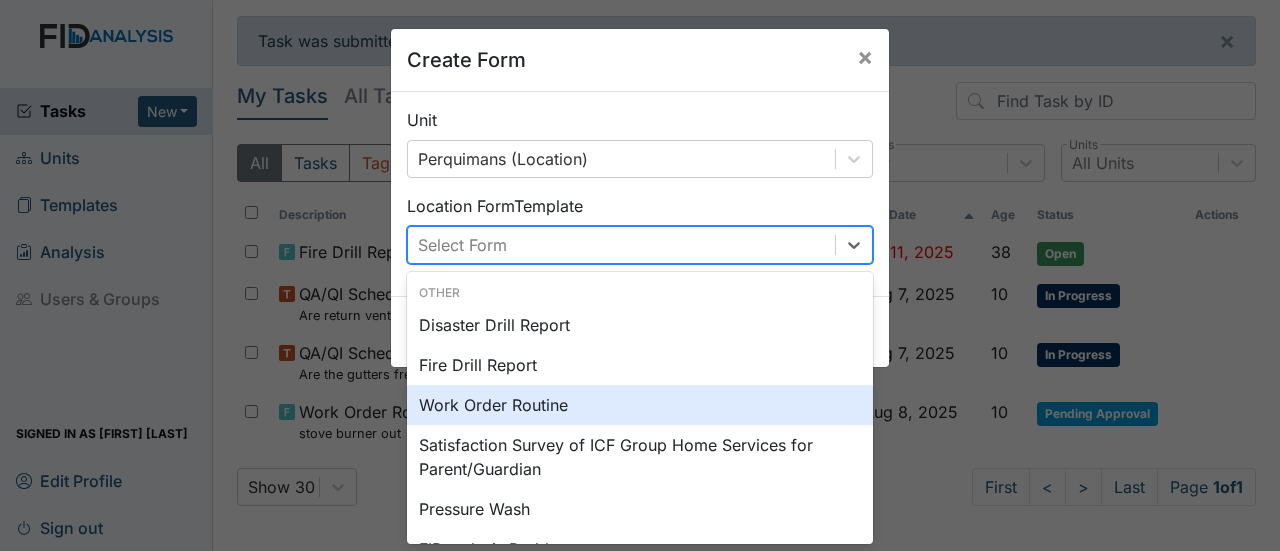 click on "Work Order Routine" at bounding box center [640, 405] 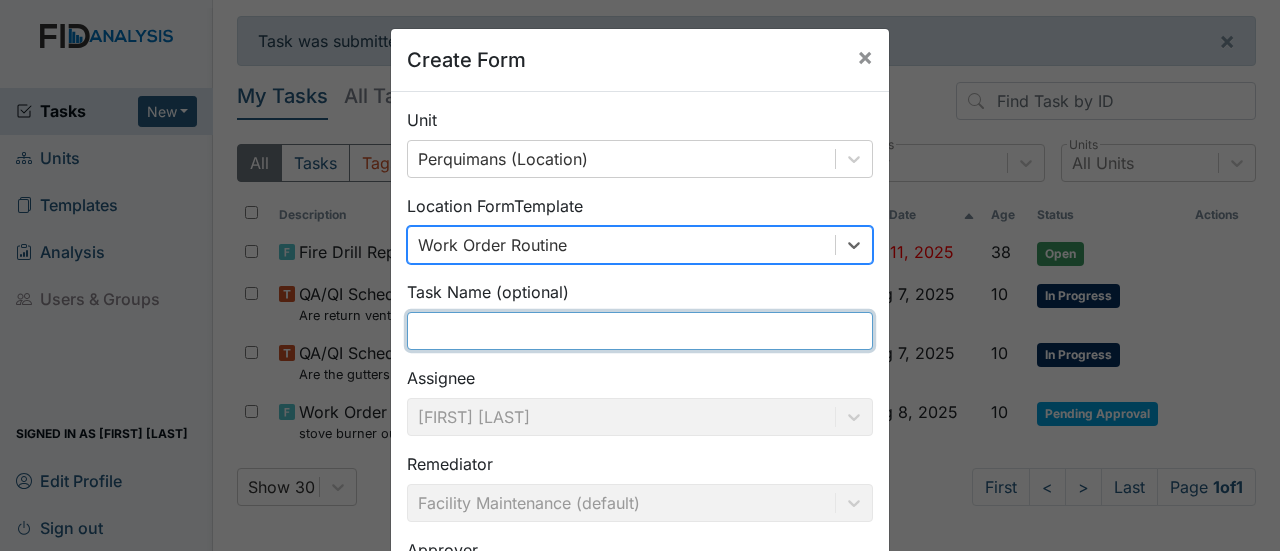 click at bounding box center [640, 331] 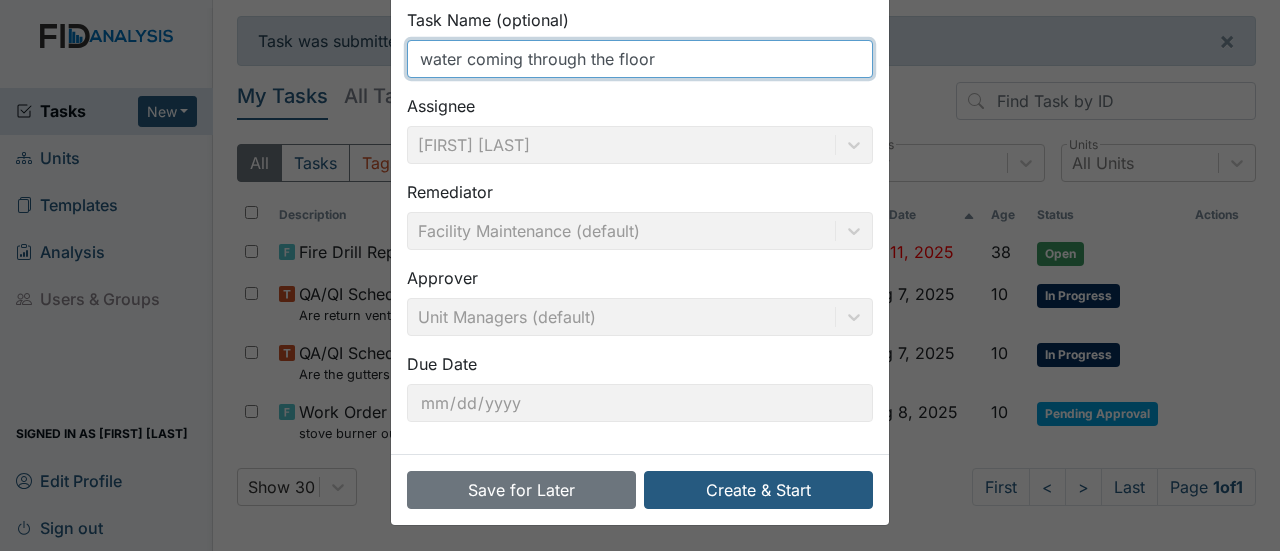 scroll, scrollTop: 272, scrollLeft: 0, axis: vertical 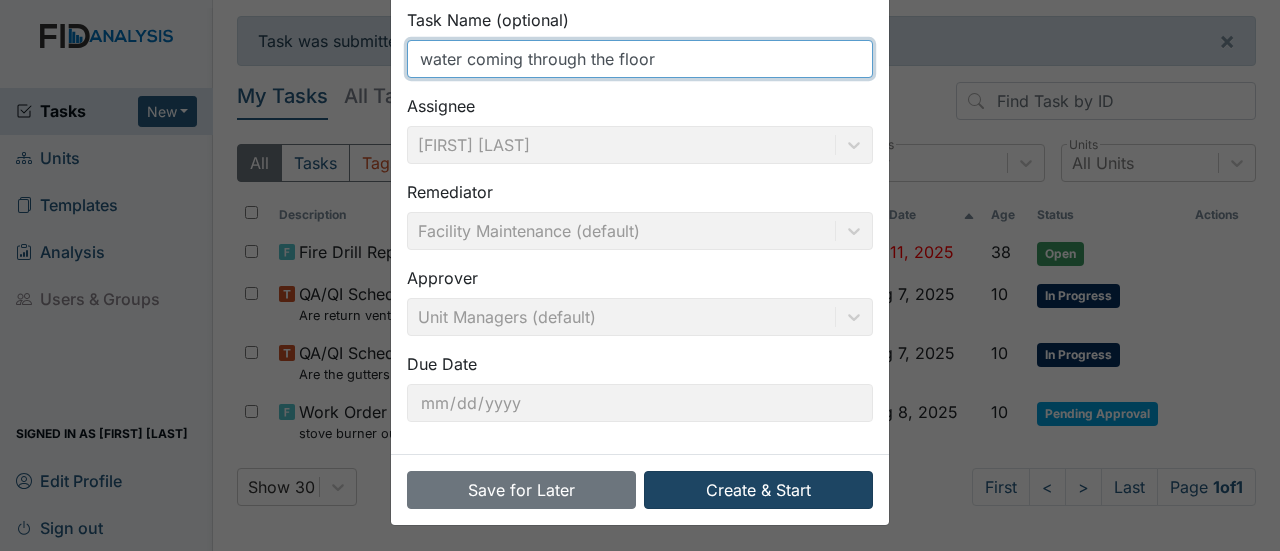 type on "water coming through the floor" 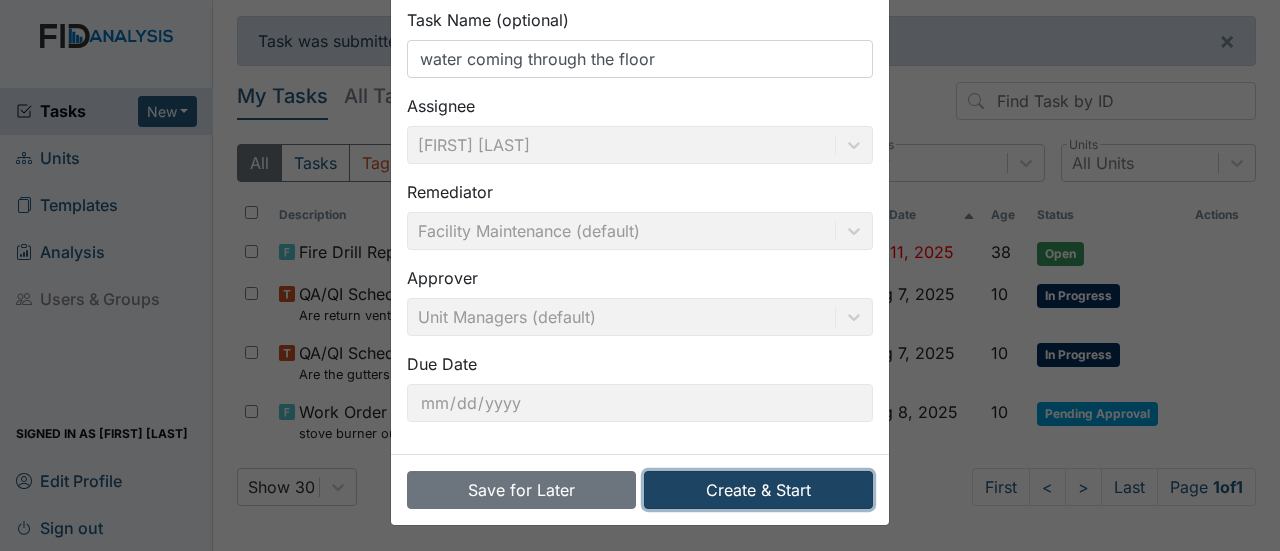 click on "Create & Start" at bounding box center (758, 490) 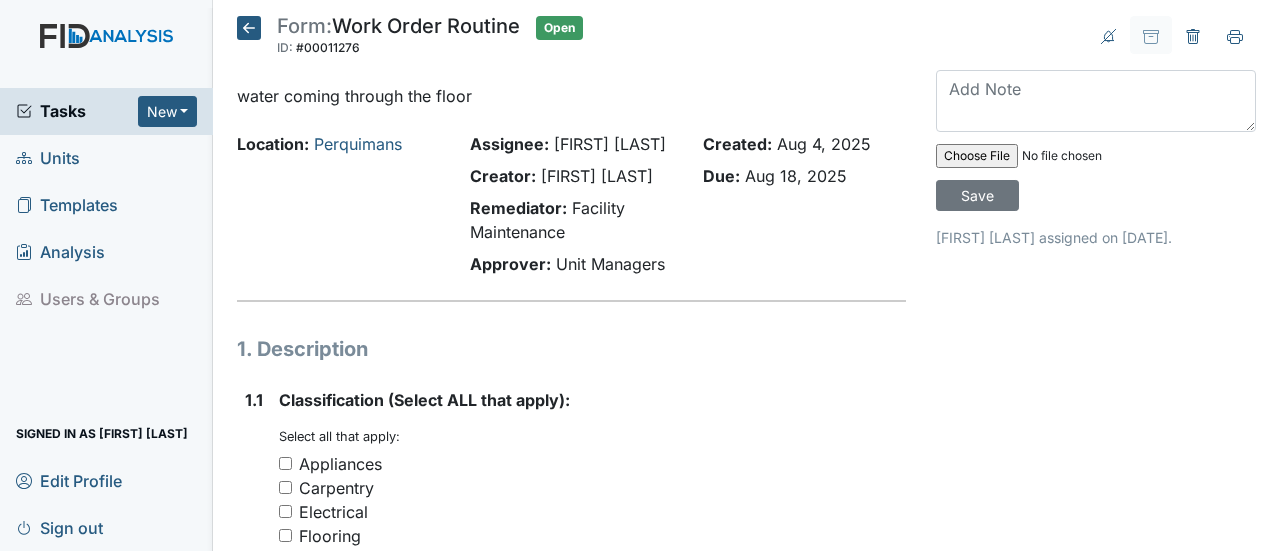 scroll, scrollTop: 0, scrollLeft: 0, axis: both 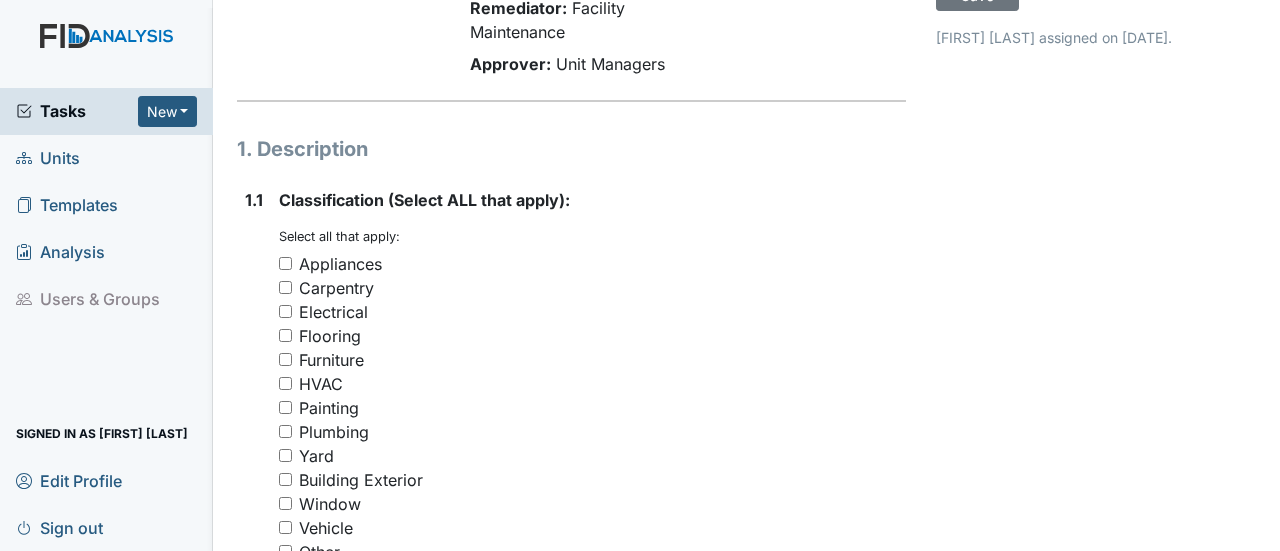 click on "Carpentry" at bounding box center [285, 287] 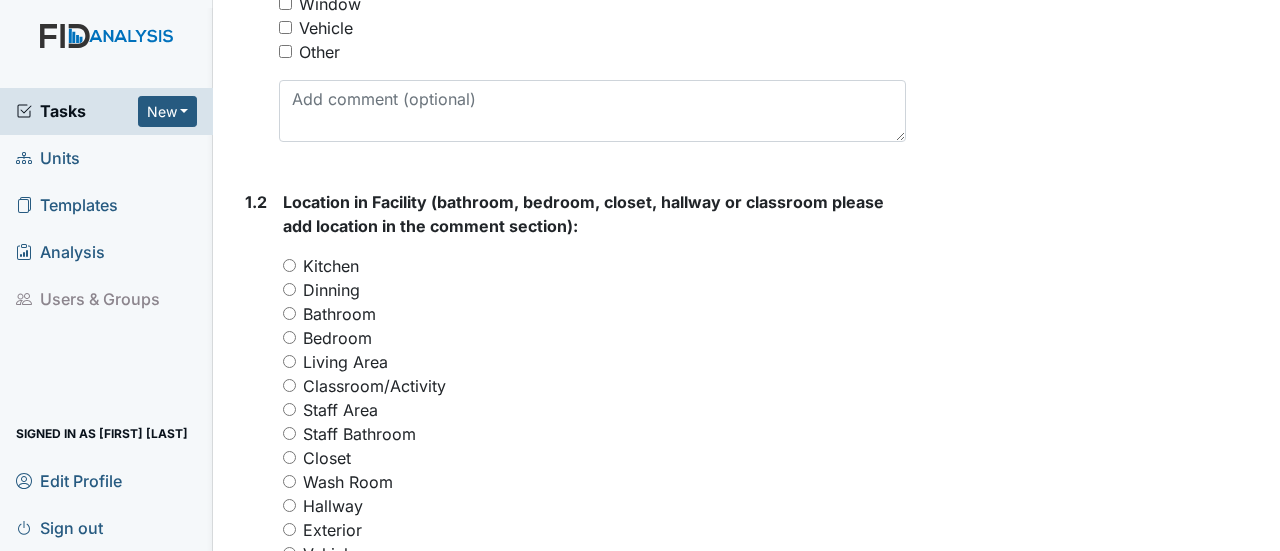 scroll, scrollTop: 800, scrollLeft: 0, axis: vertical 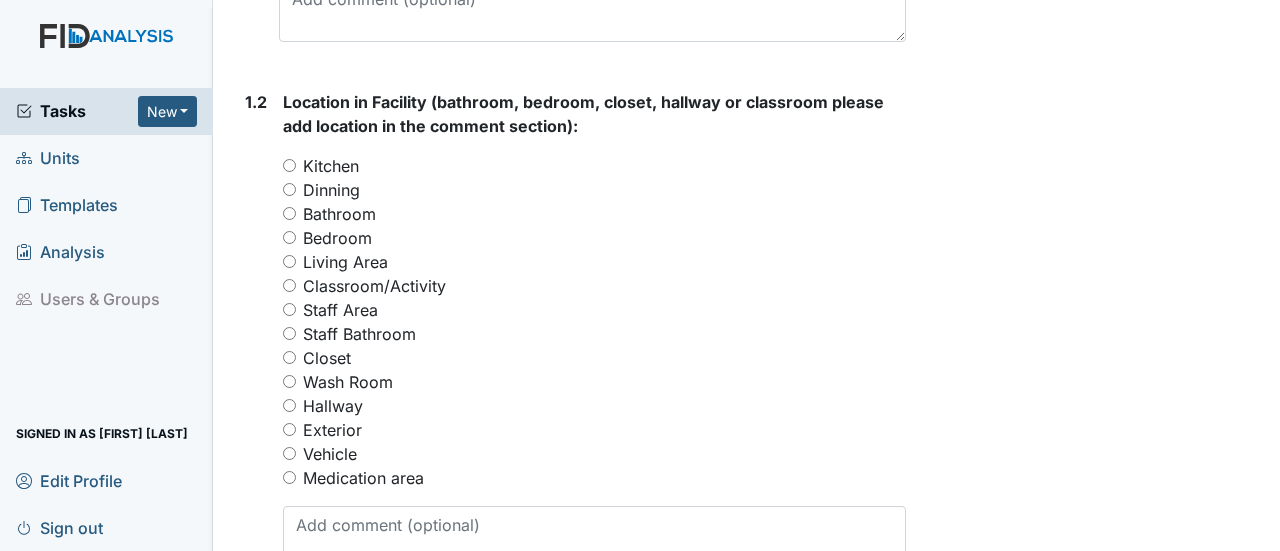 click on "Hallway" at bounding box center (289, 405) 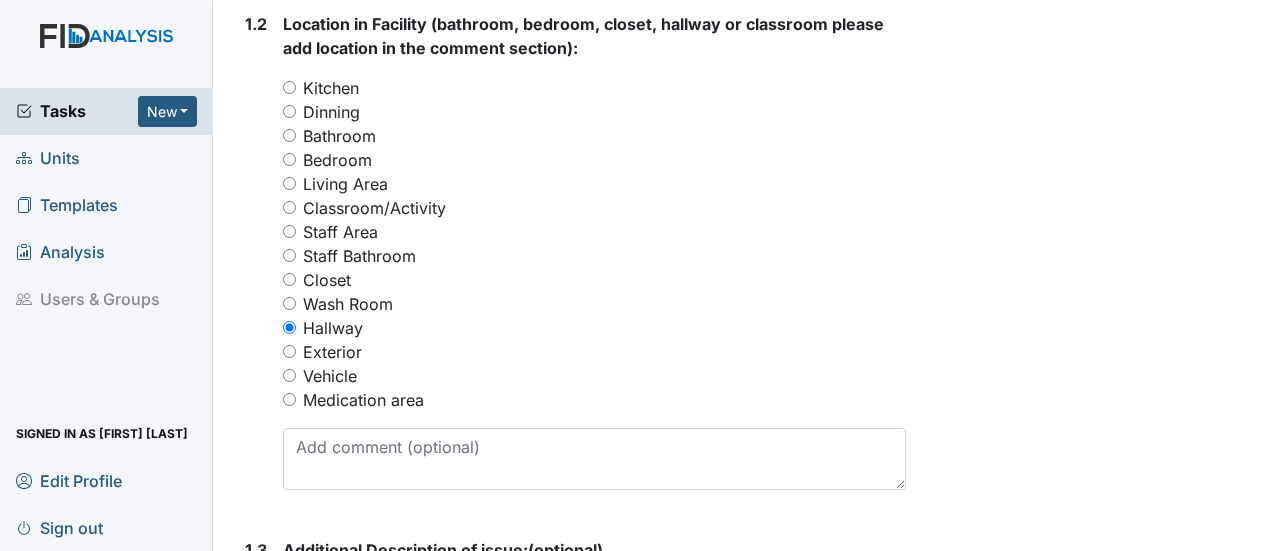 scroll, scrollTop: 1200, scrollLeft: 0, axis: vertical 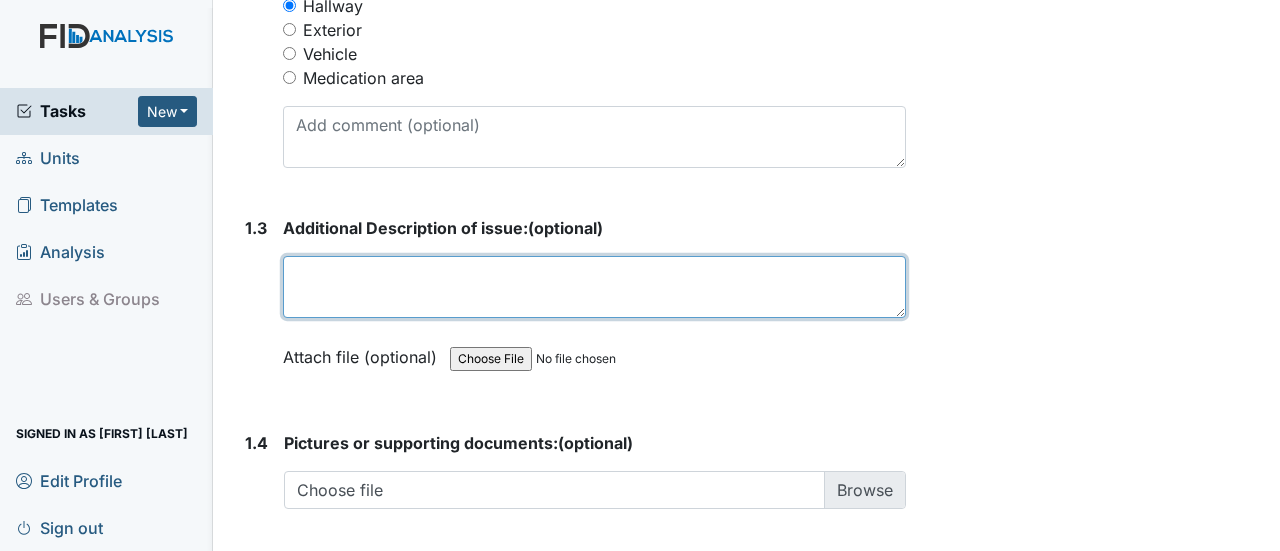 click at bounding box center [594, 287] 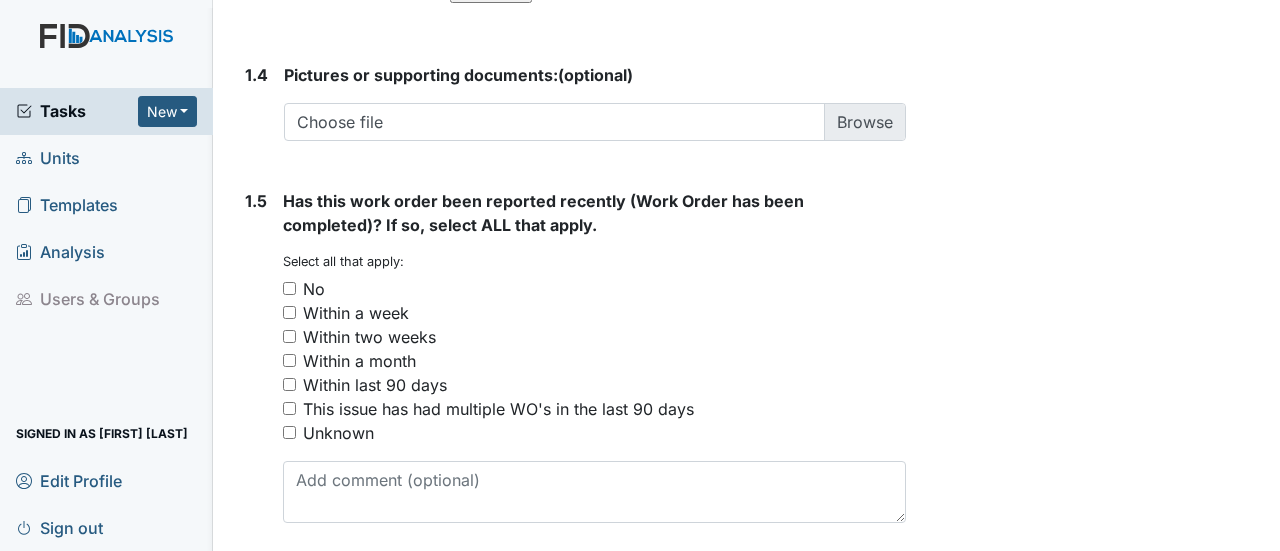 scroll, scrollTop: 1600, scrollLeft: 0, axis: vertical 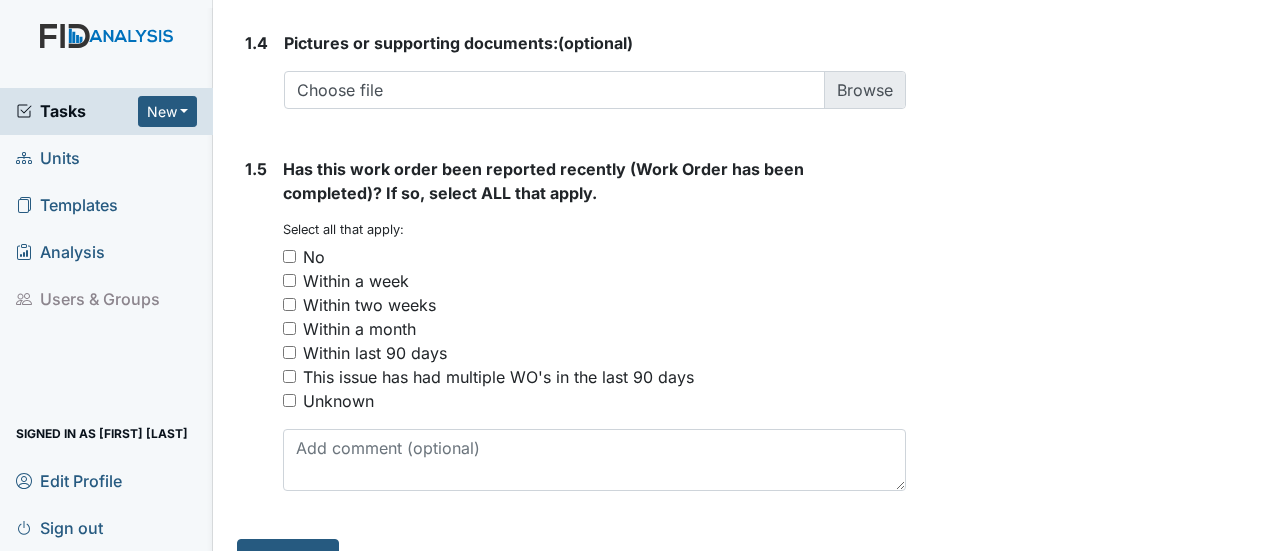 type on "water is coming through the hallway floor" 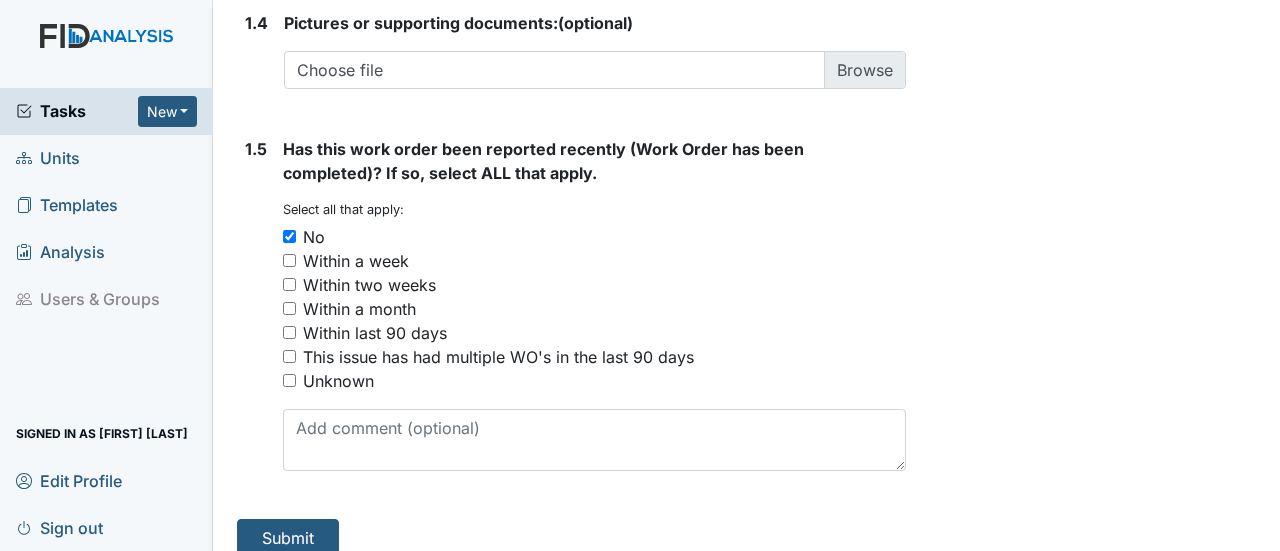 scroll, scrollTop: 1637, scrollLeft: 0, axis: vertical 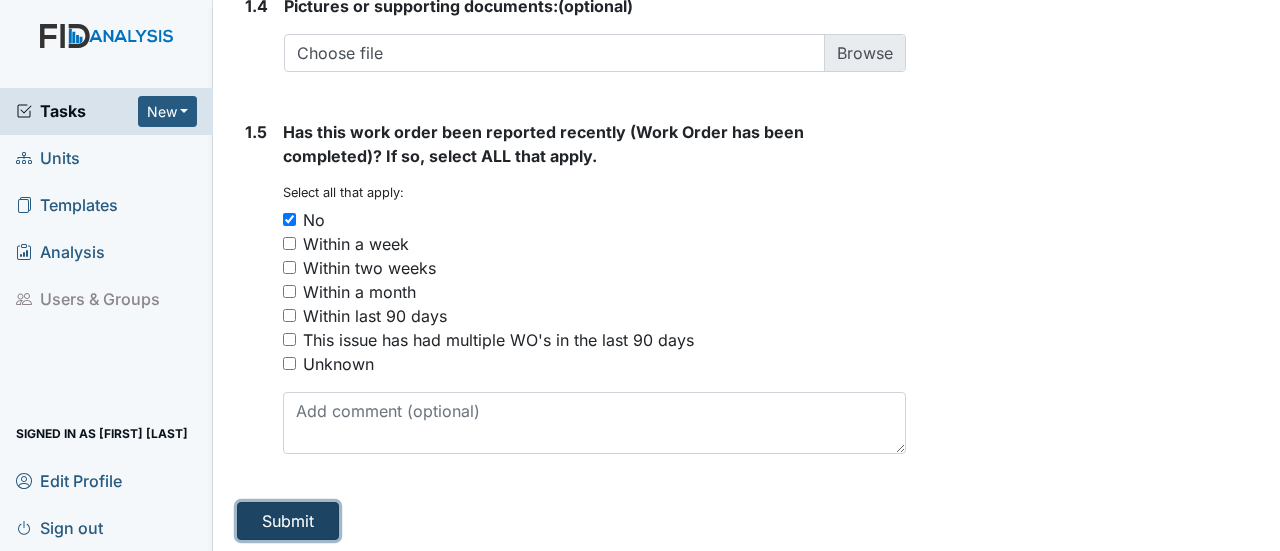 click on "Submit" at bounding box center [288, 521] 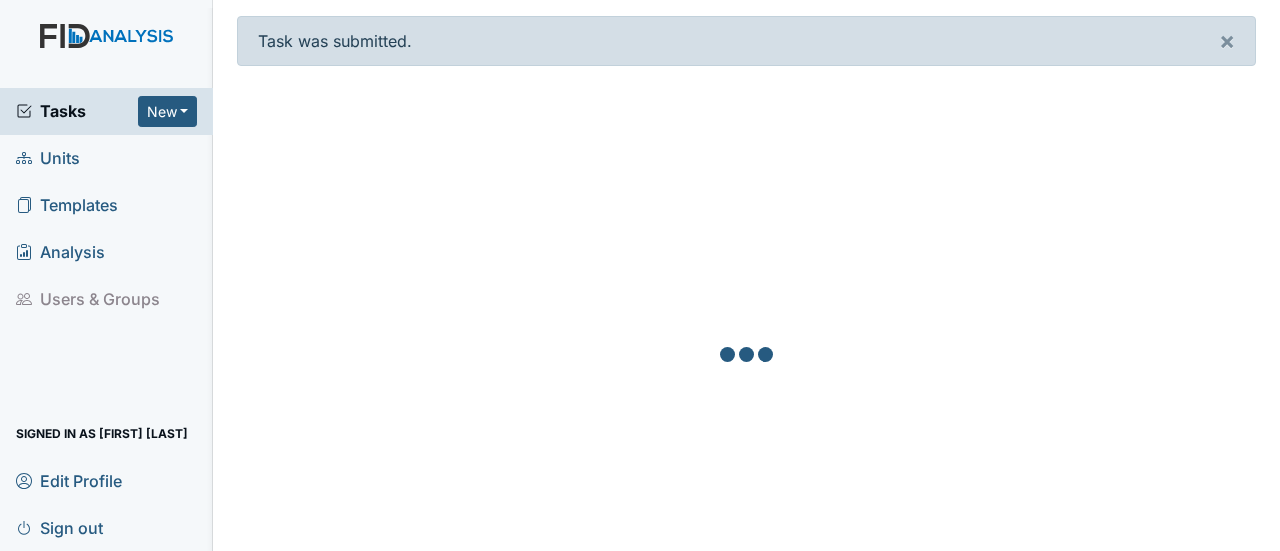 scroll, scrollTop: 0, scrollLeft: 0, axis: both 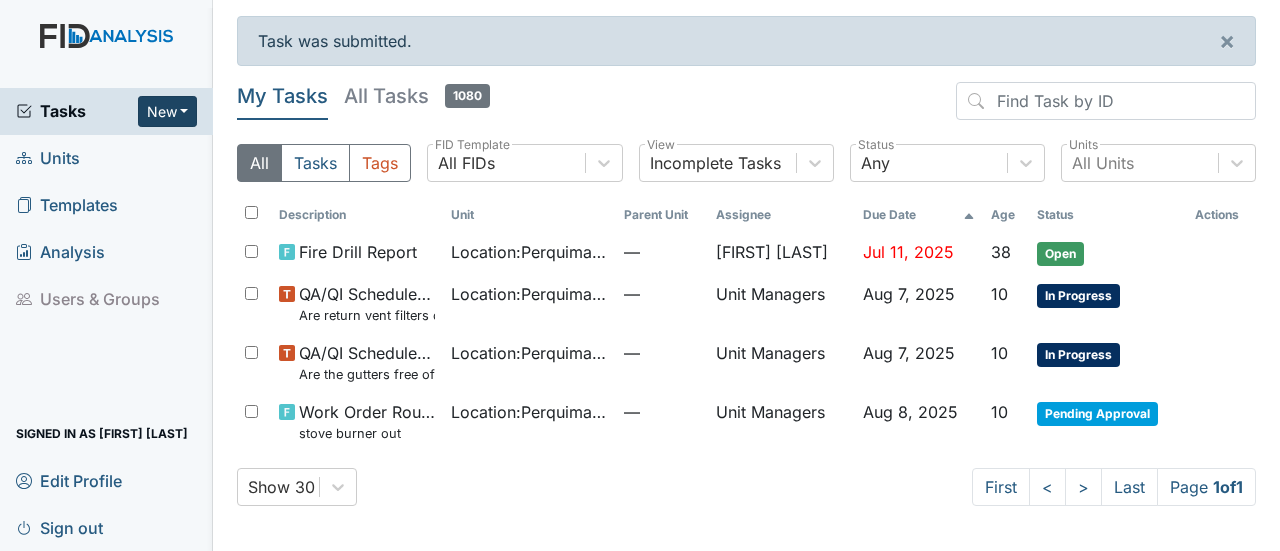click on "New" at bounding box center [168, 111] 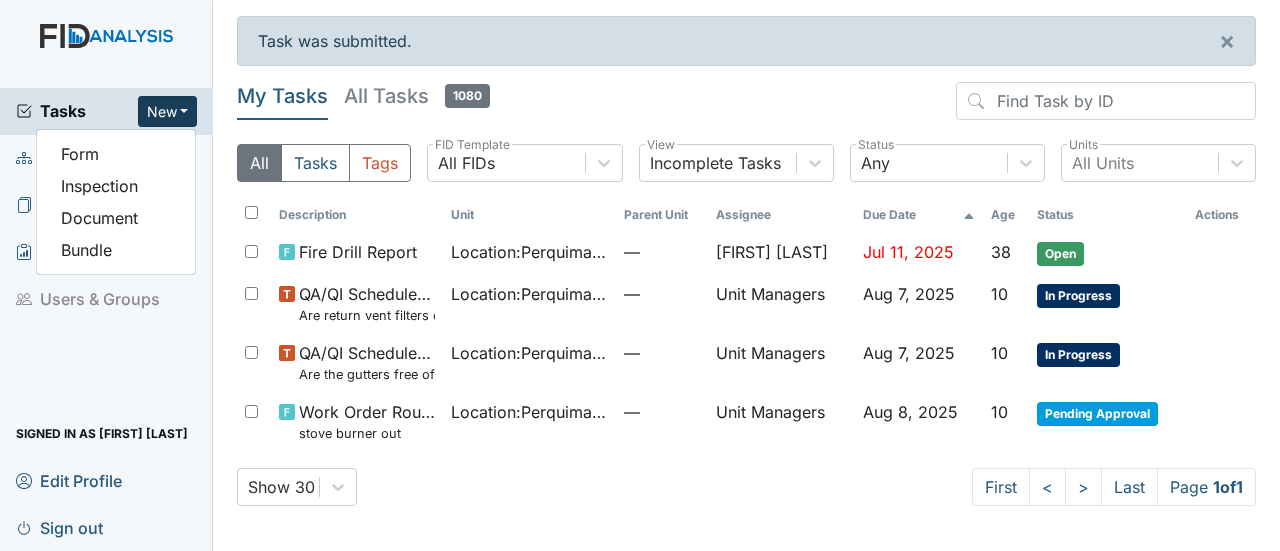 click on "New" at bounding box center (168, 111) 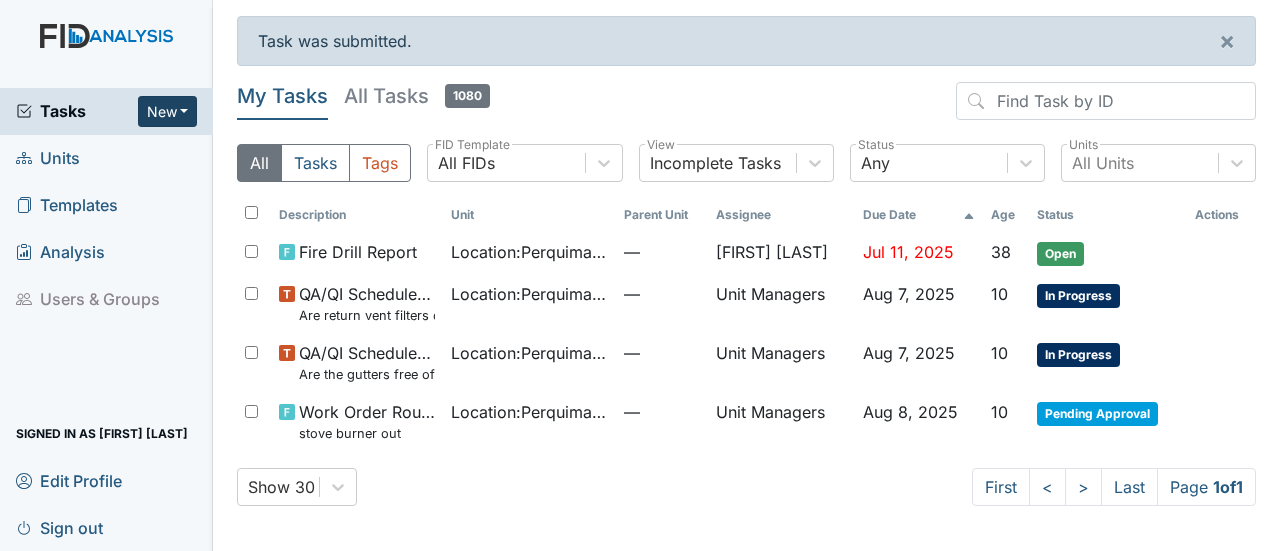 click on "New" at bounding box center (168, 111) 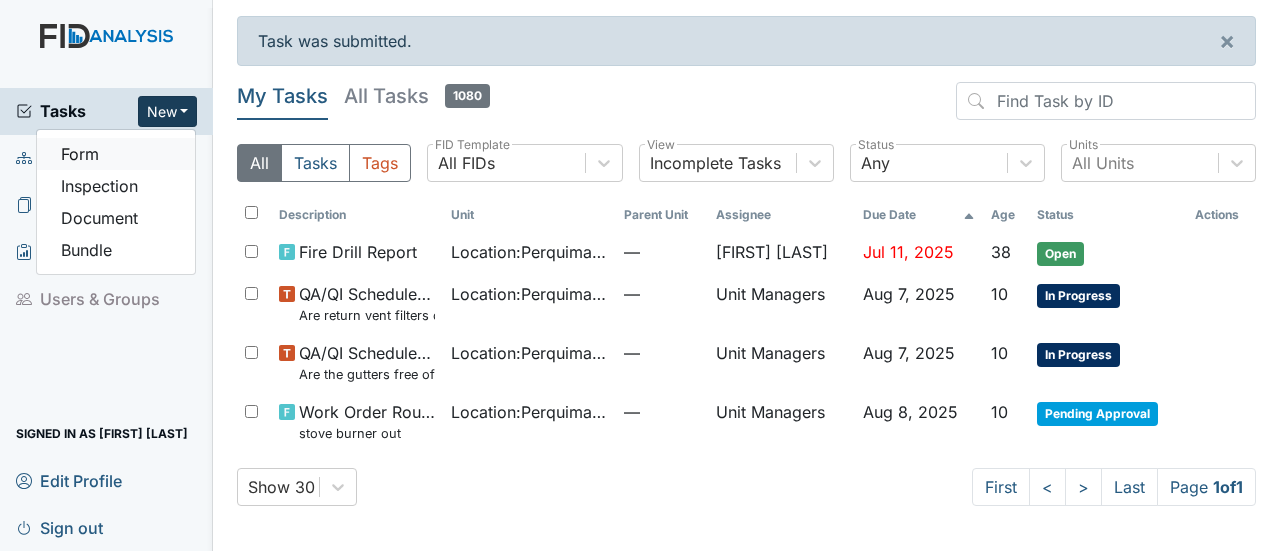 click on "Form" at bounding box center (116, 154) 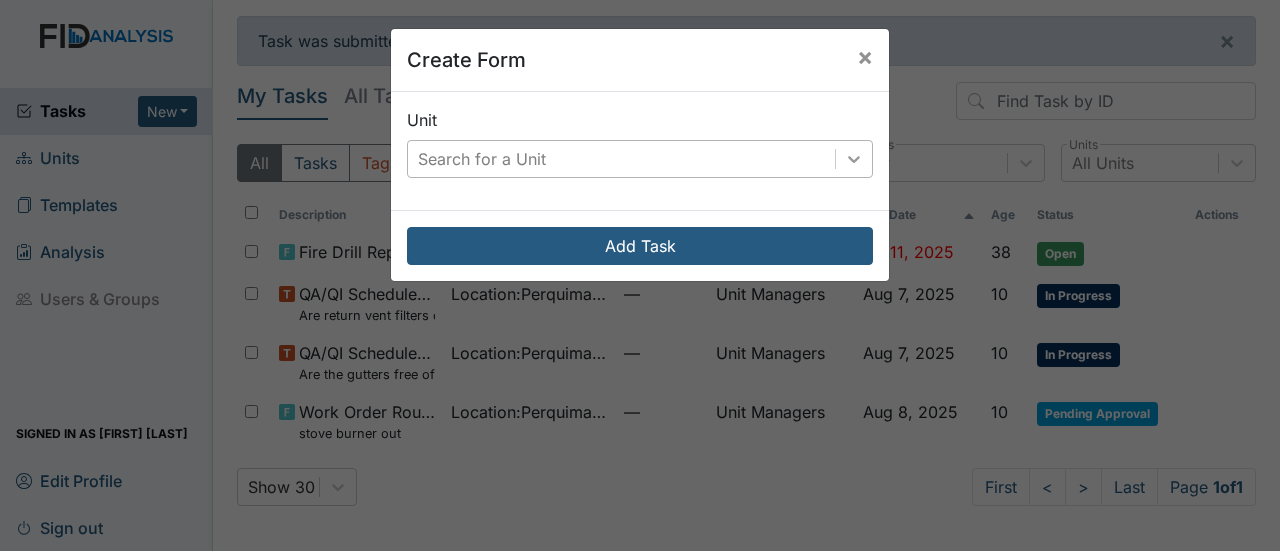 click 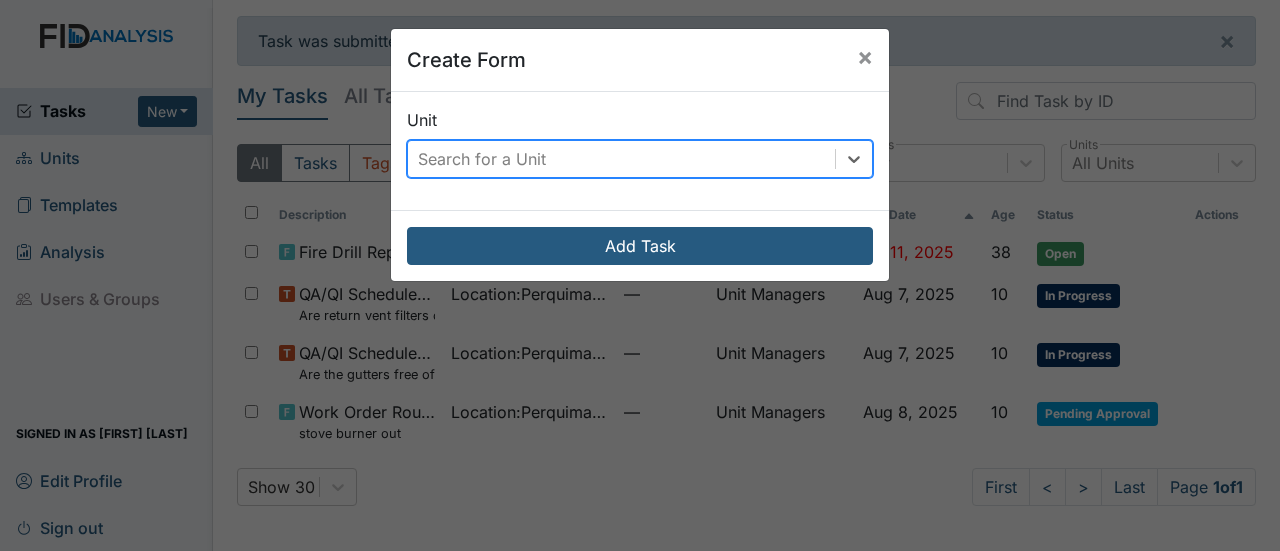 click on "Search for a Unit" at bounding box center (621, 159) 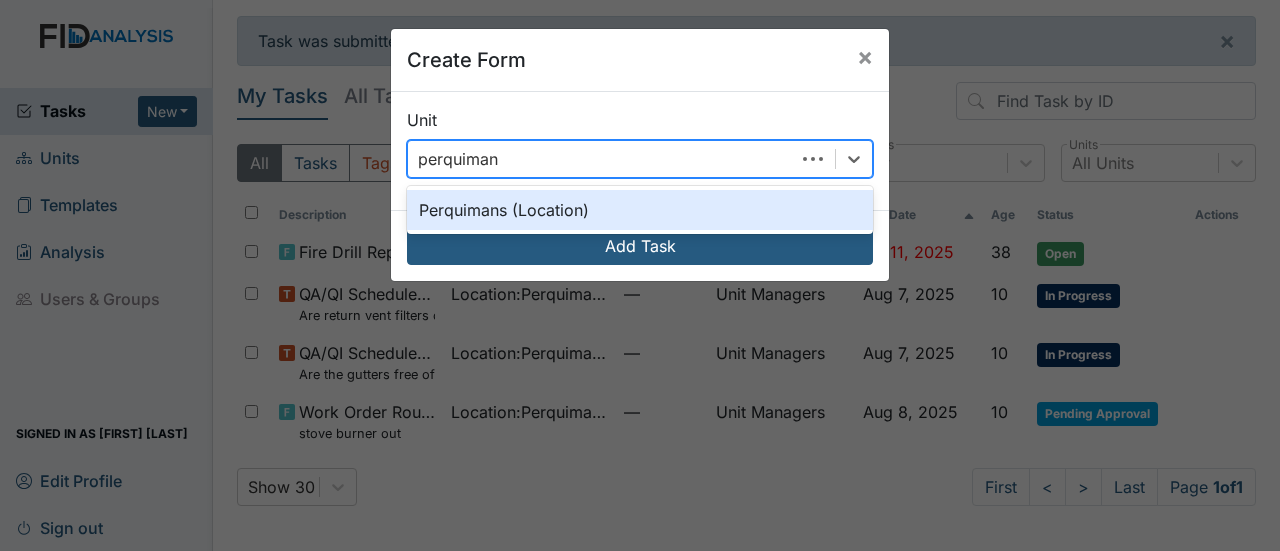 type on "perquimans" 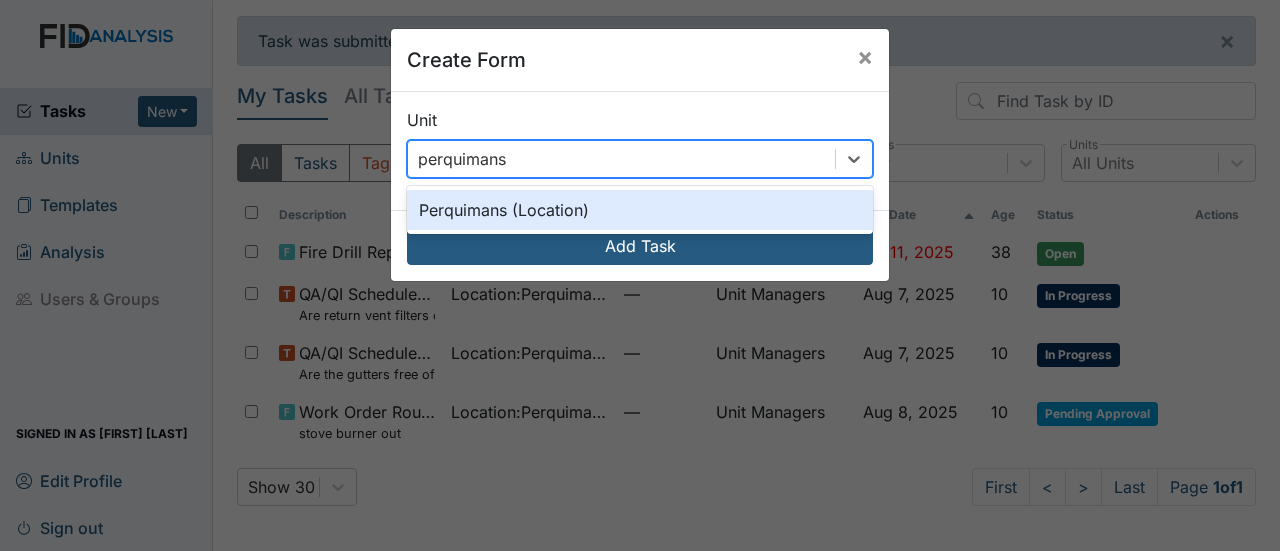 click on "Perquimans (Location)" at bounding box center [640, 210] 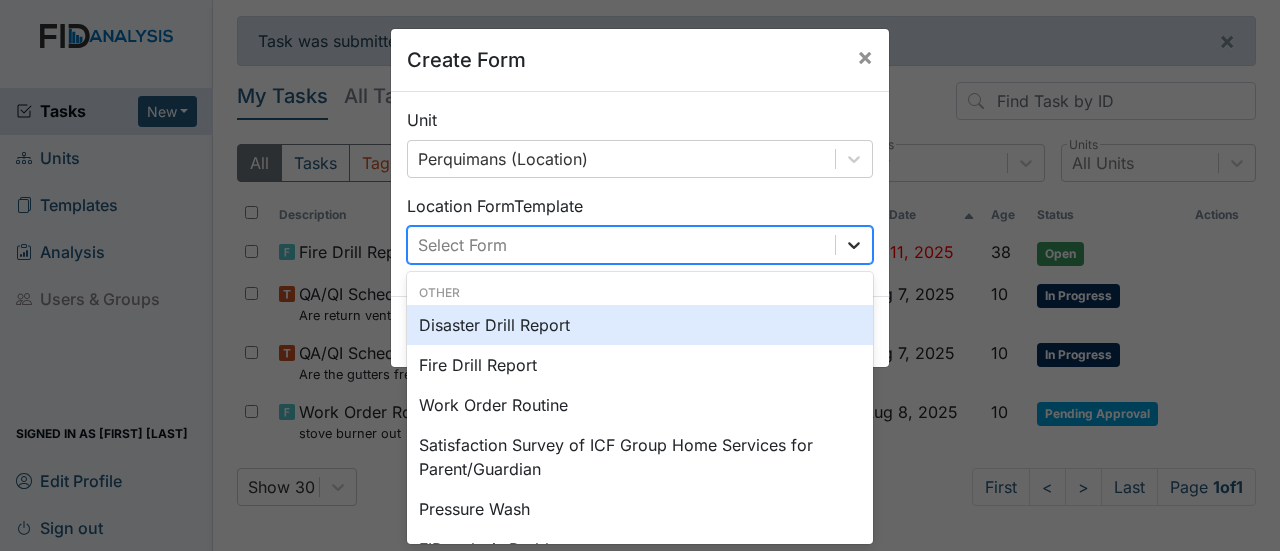 click 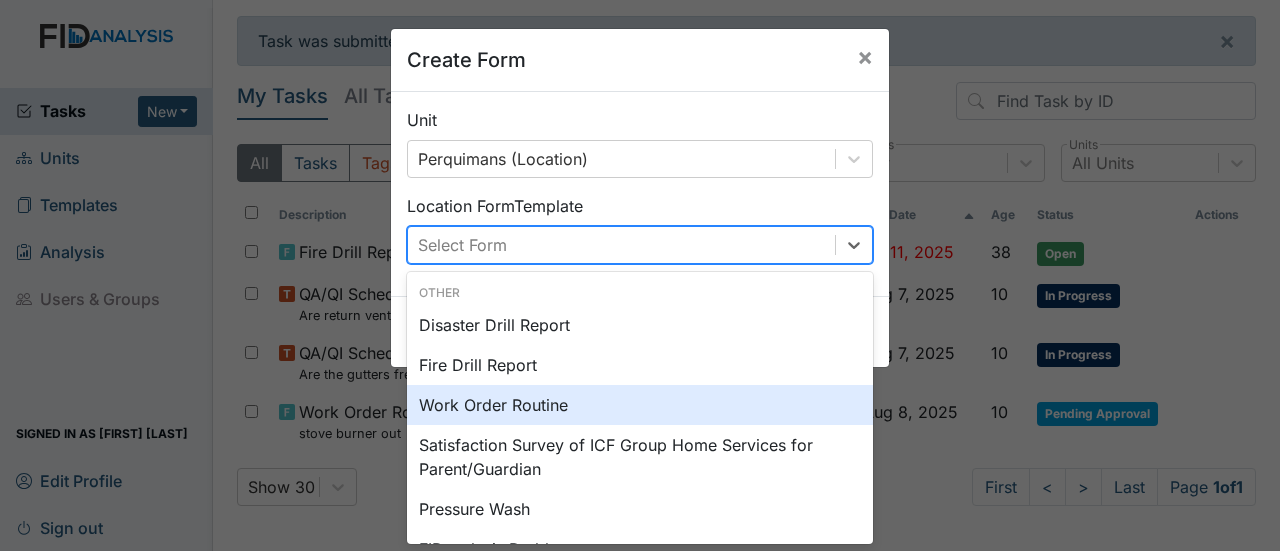 click on "Work Order Routine" at bounding box center (640, 405) 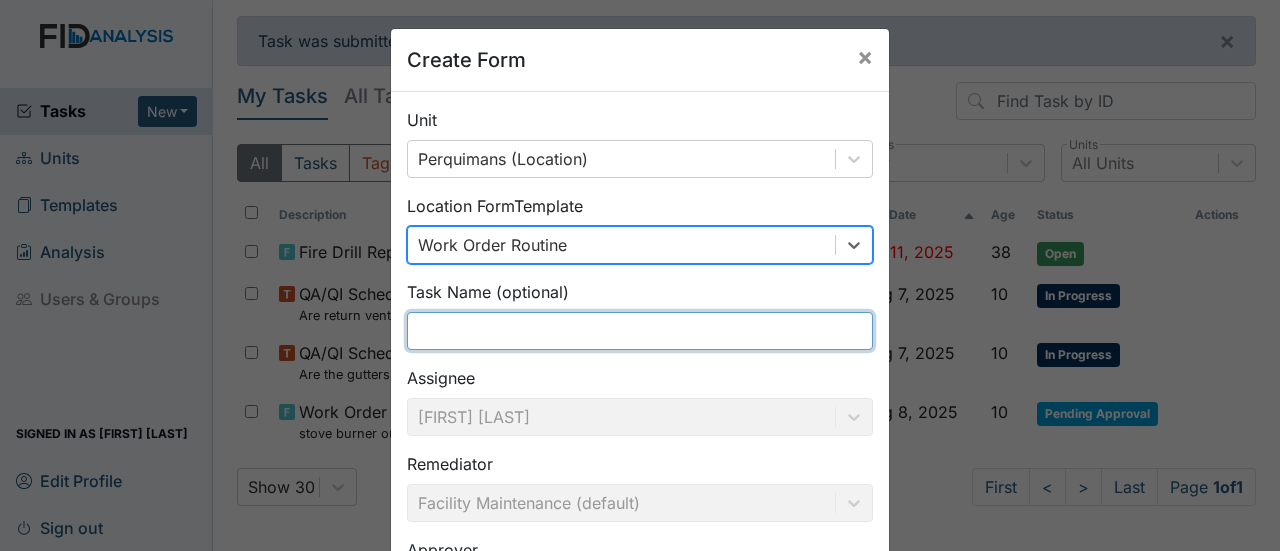 click at bounding box center [640, 331] 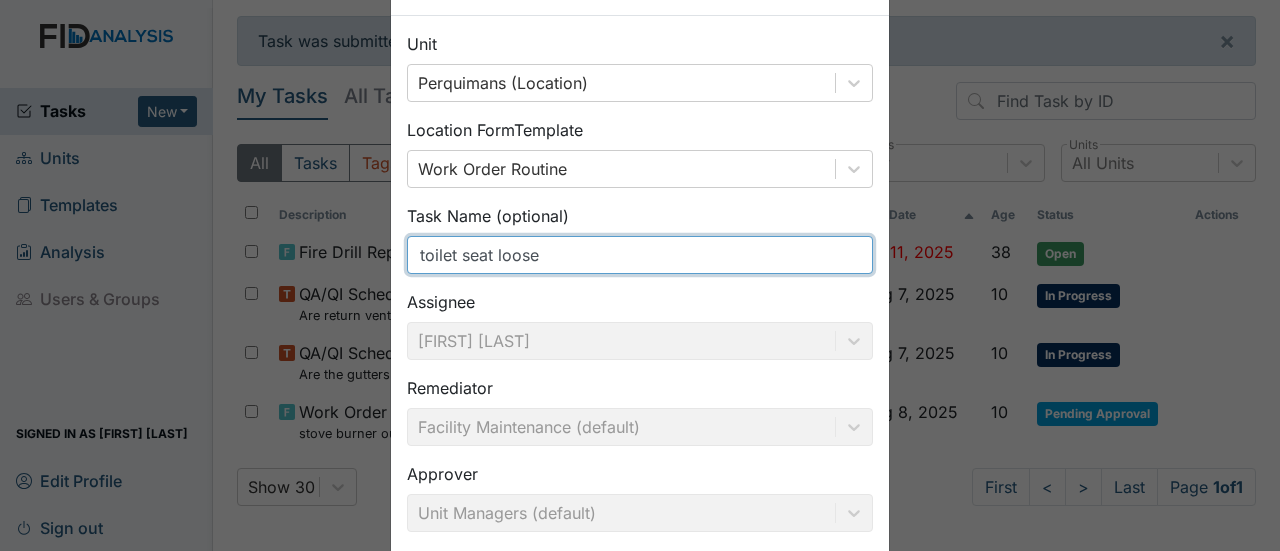 scroll, scrollTop: 272, scrollLeft: 0, axis: vertical 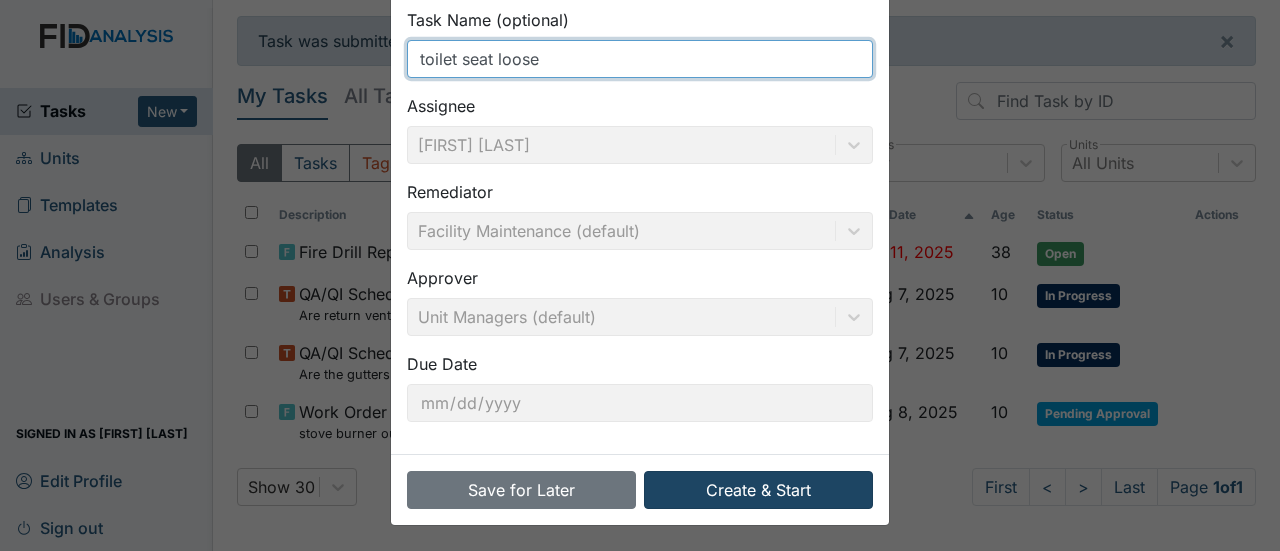type on "toilet seat loose" 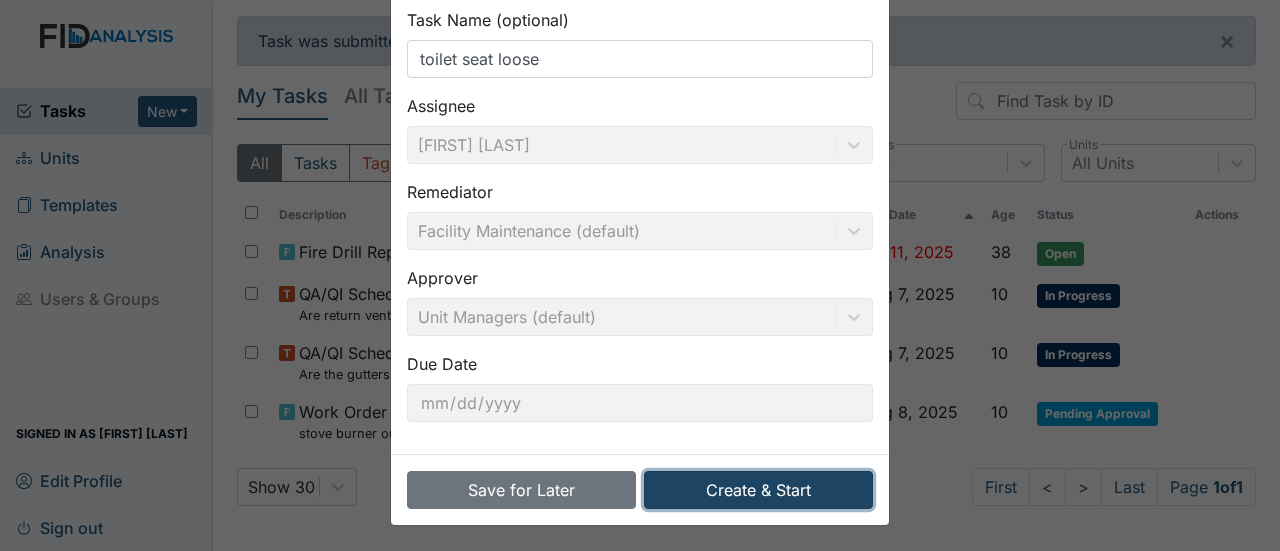 click on "Create & Start" at bounding box center (758, 490) 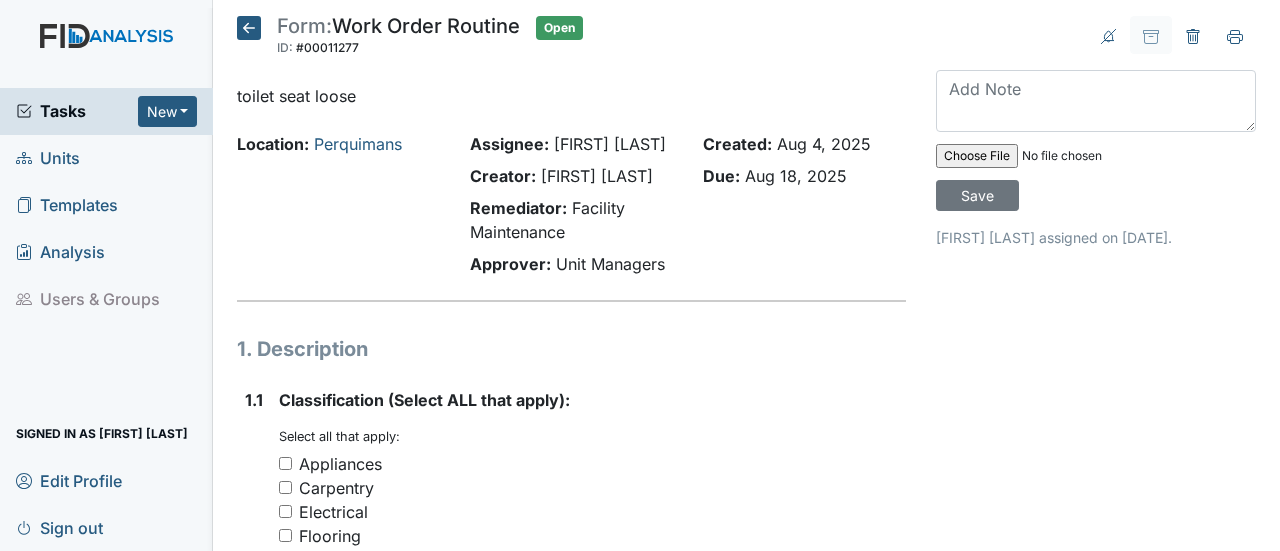 scroll, scrollTop: 0, scrollLeft: 0, axis: both 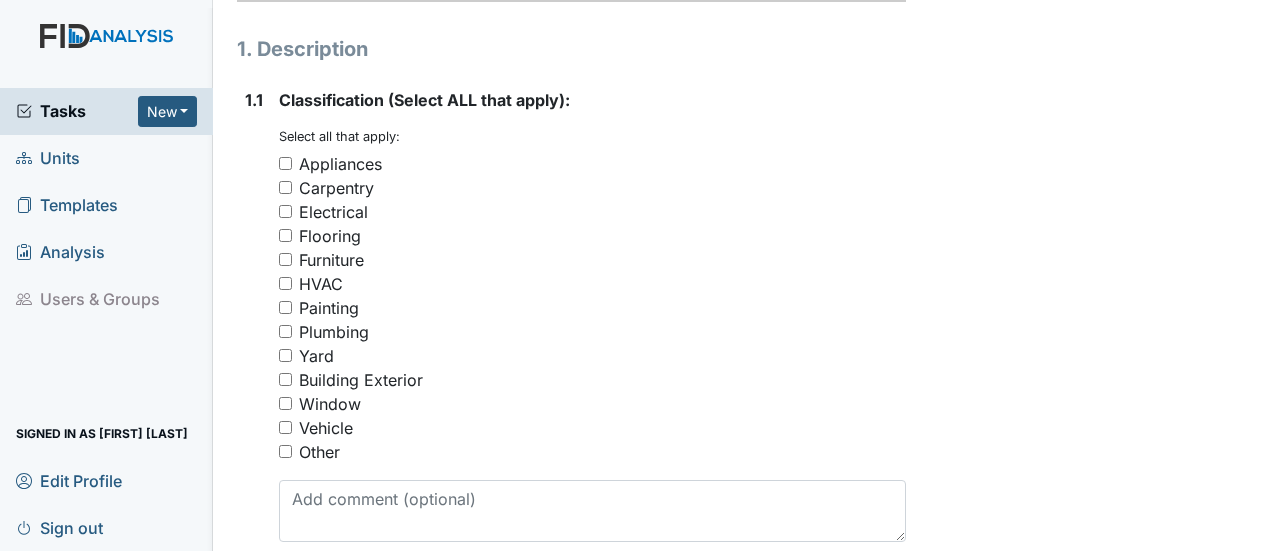 click on "Plumbing" at bounding box center (592, 332) 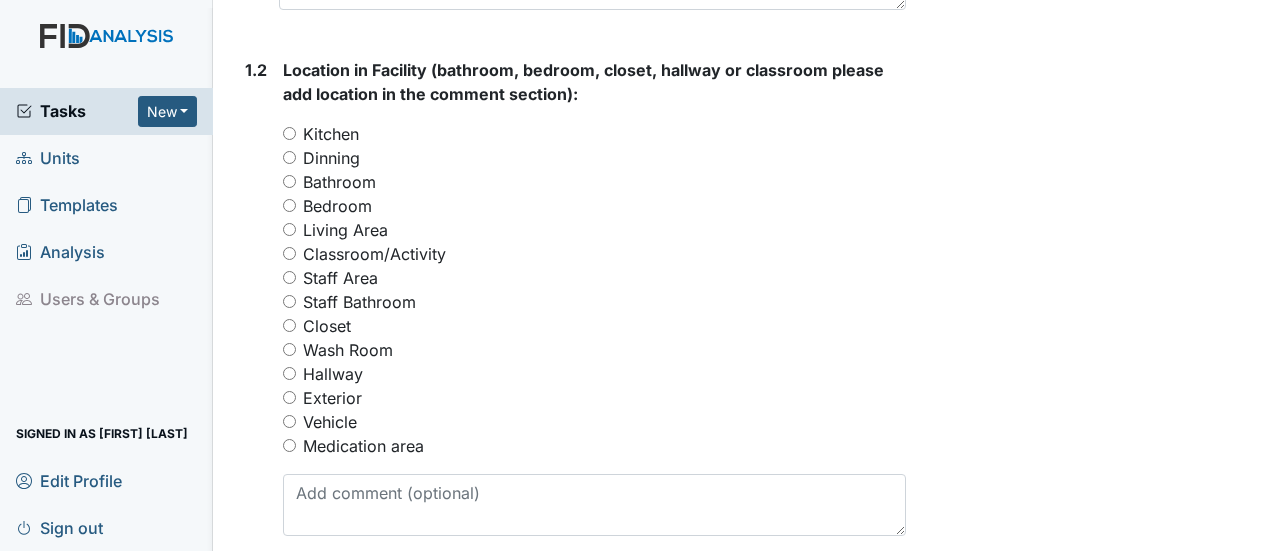 scroll, scrollTop: 900, scrollLeft: 0, axis: vertical 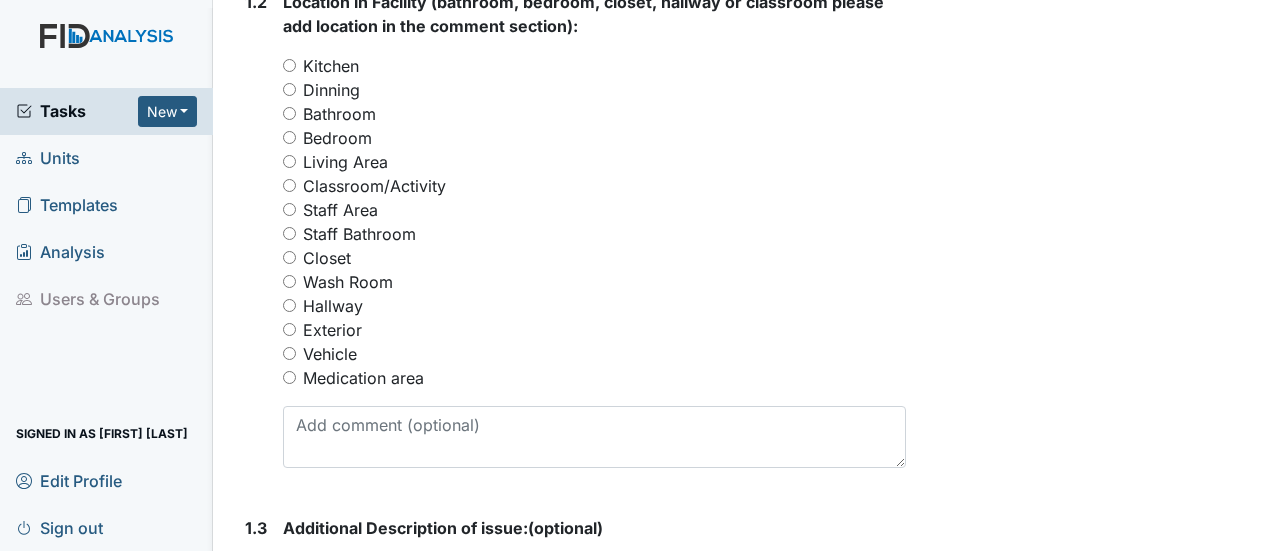 click on "Bathroom" at bounding box center [289, 113] 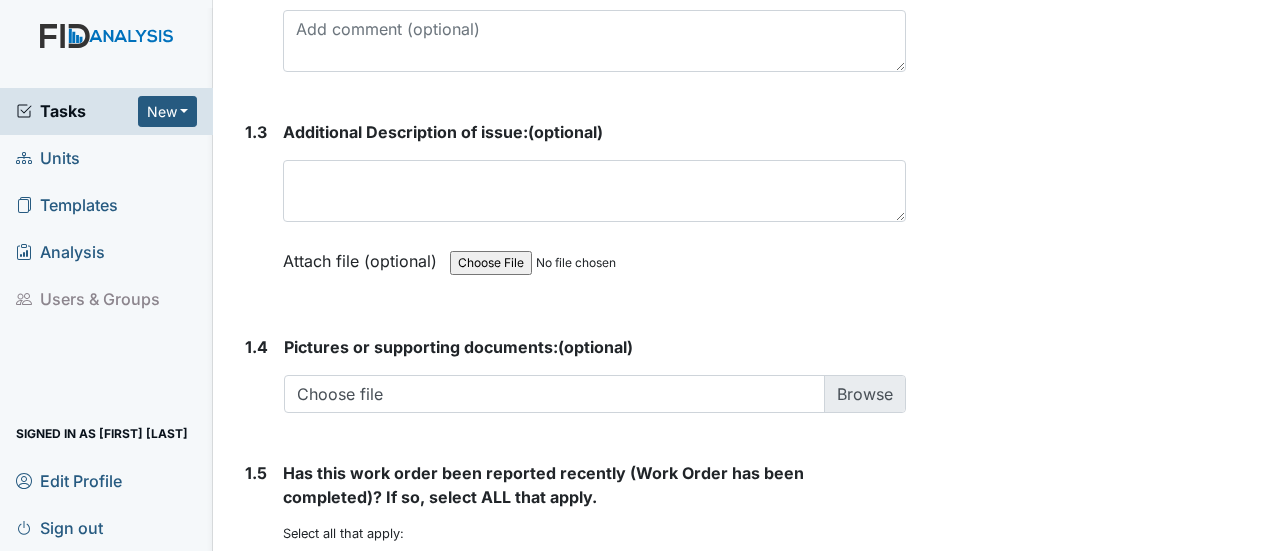 scroll, scrollTop: 1300, scrollLeft: 0, axis: vertical 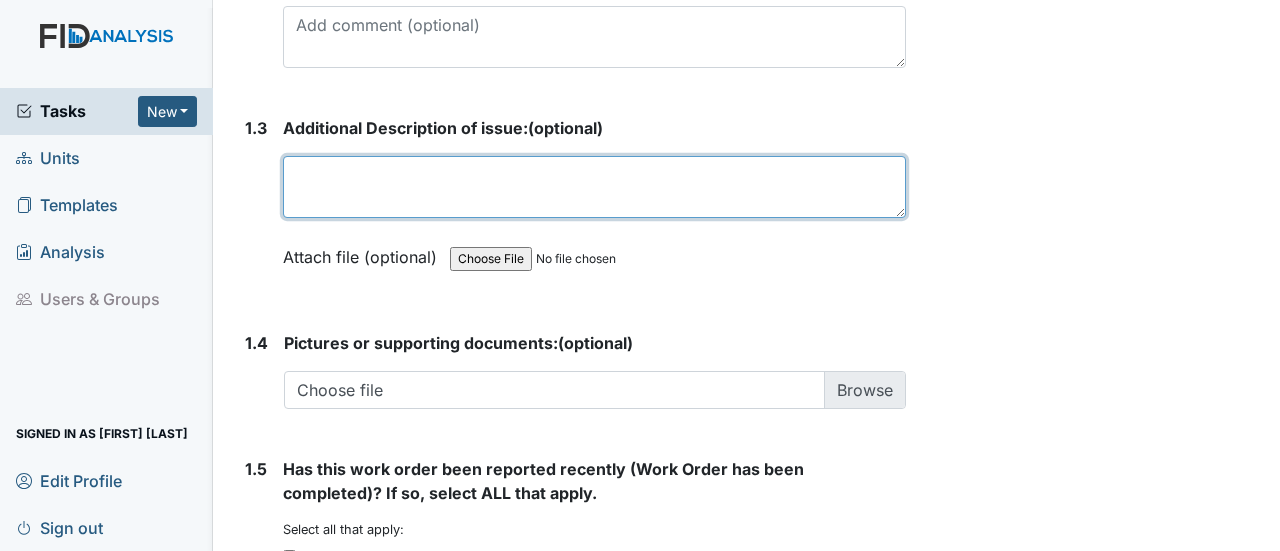 click at bounding box center [594, 187] 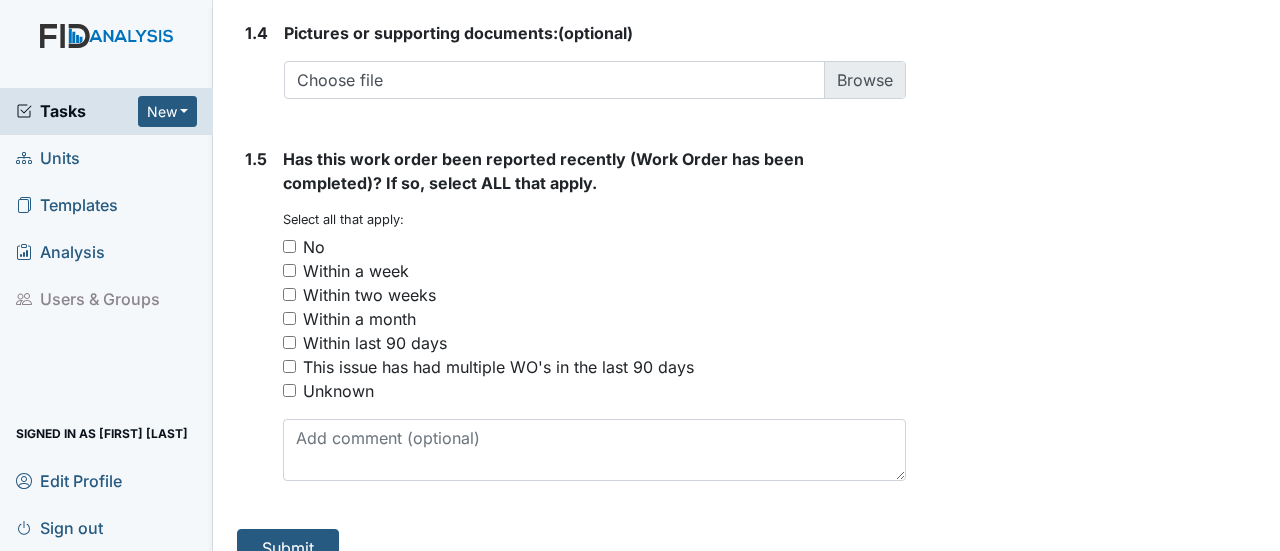 scroll, scrollTop: 1637, scrollLeft: 0, axis: vertical 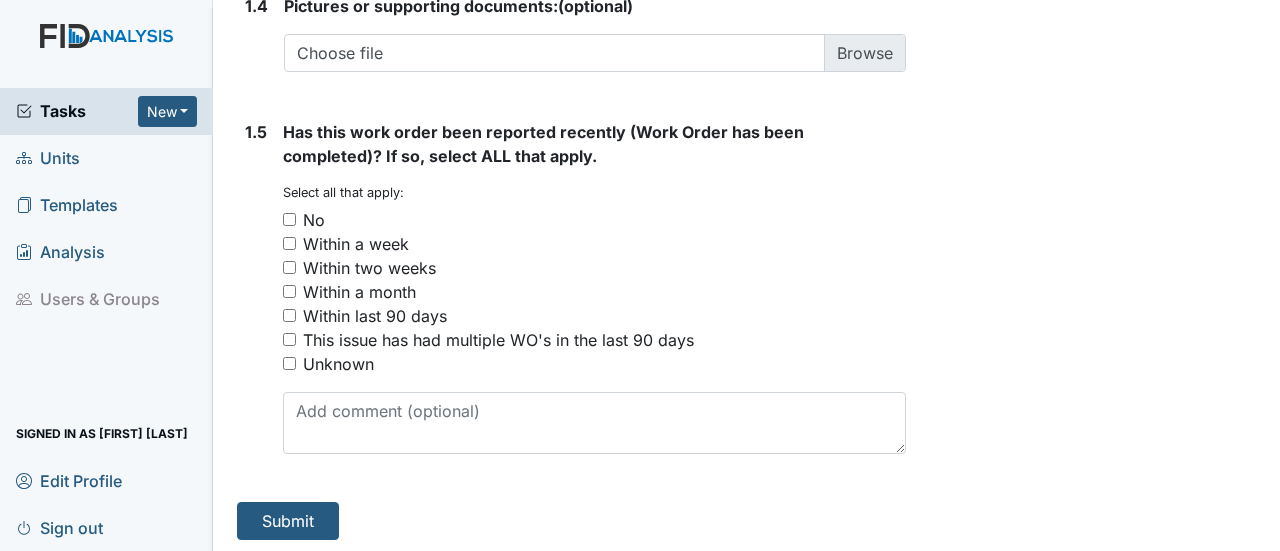 type on "hinge off on toilet" 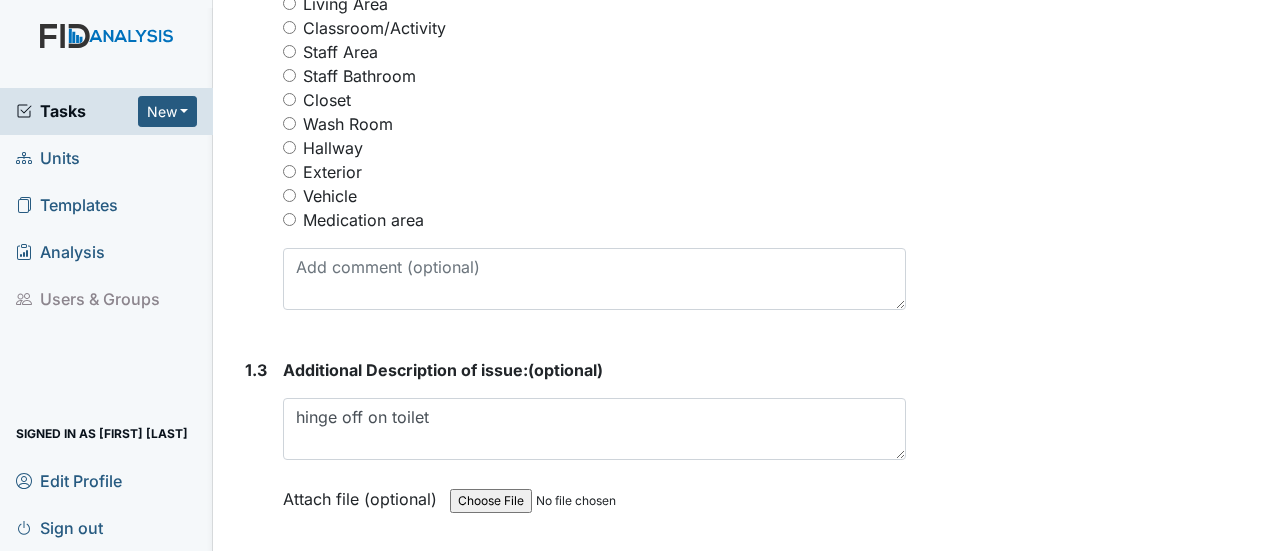 scroll, scrollTop: 1237, scrollLeft: 0, axis: vertical 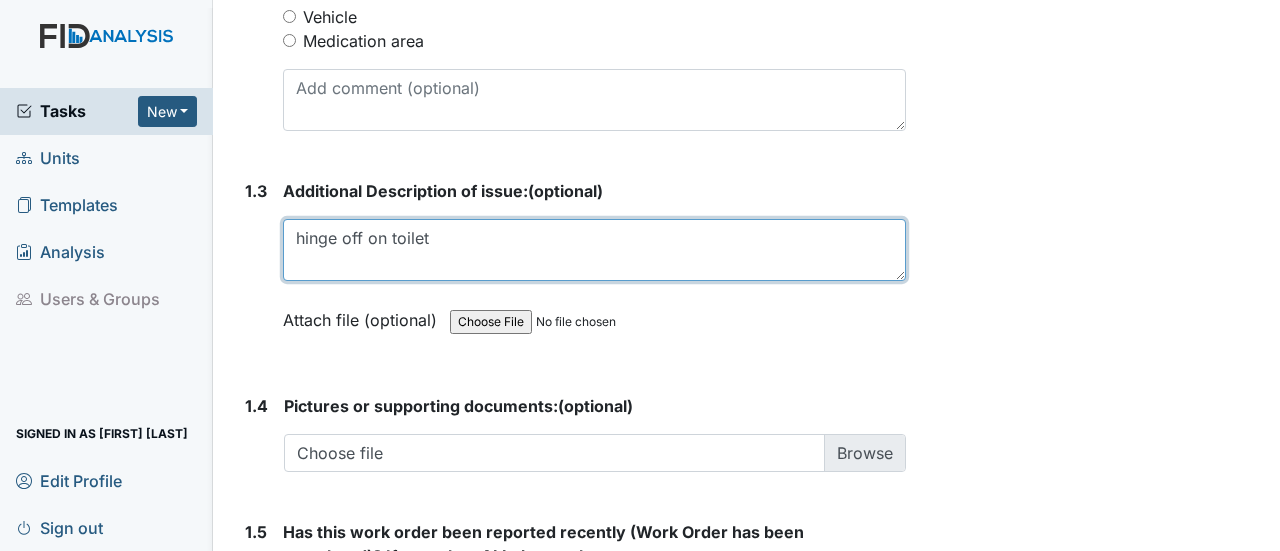click on "hinge off on toilet" at bounding box center (594, 250) 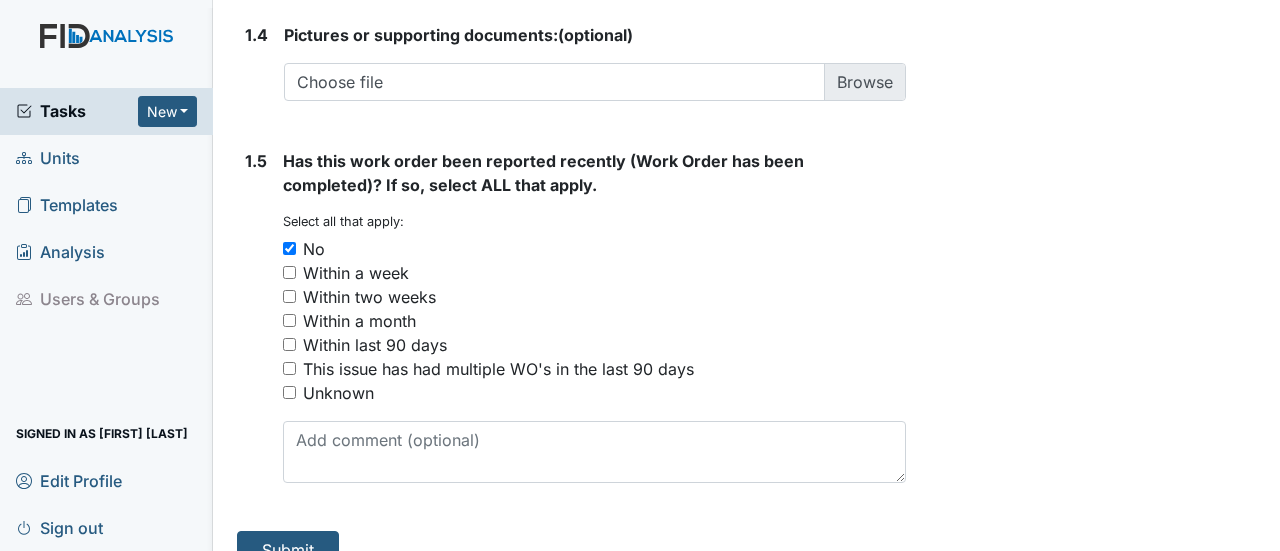 scroll, scrollTop: 1637, scrollLeft: 0, axis: vertical 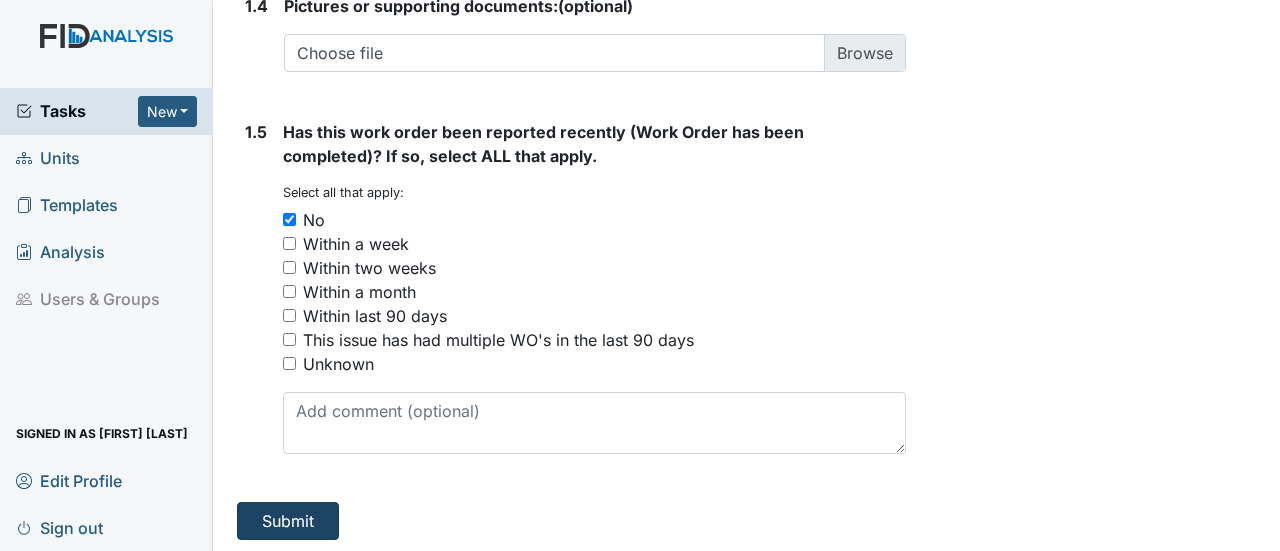 type on "hinge off on toilet
the toilet by the front door." 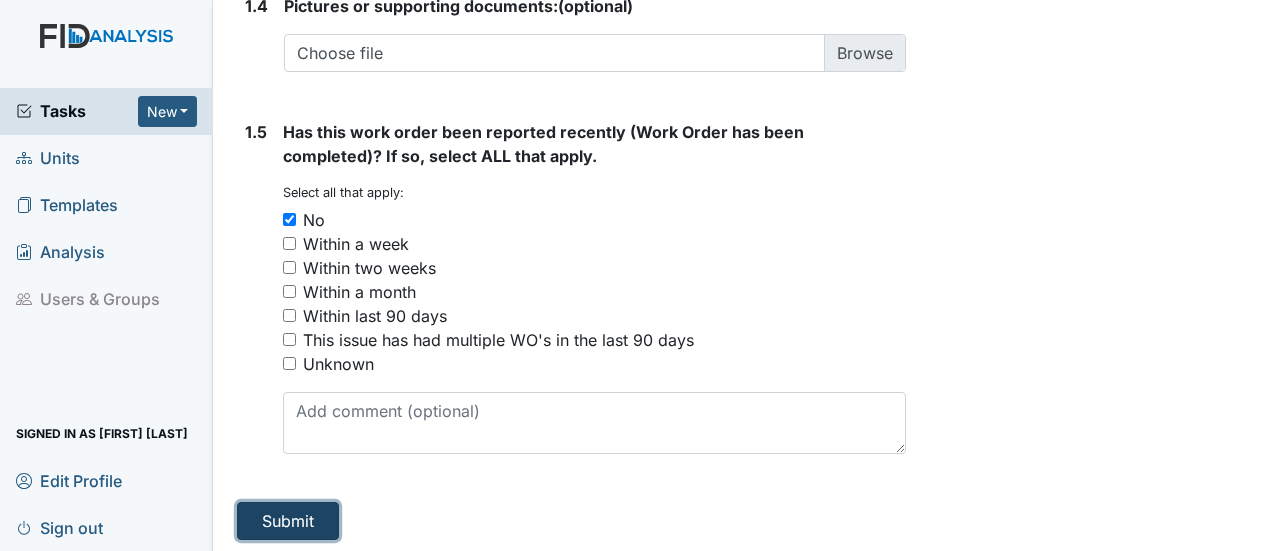 click on "Submit" at bounding box center [288, 521] 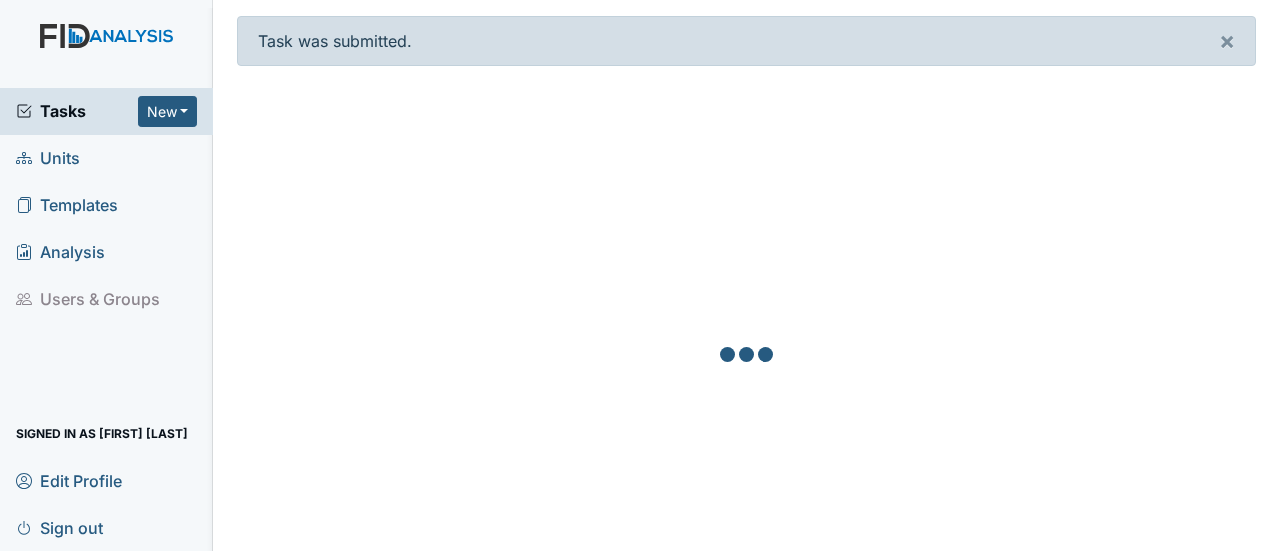 scroll, scrollTop: 0, scrollLeft: 0, axis: both 